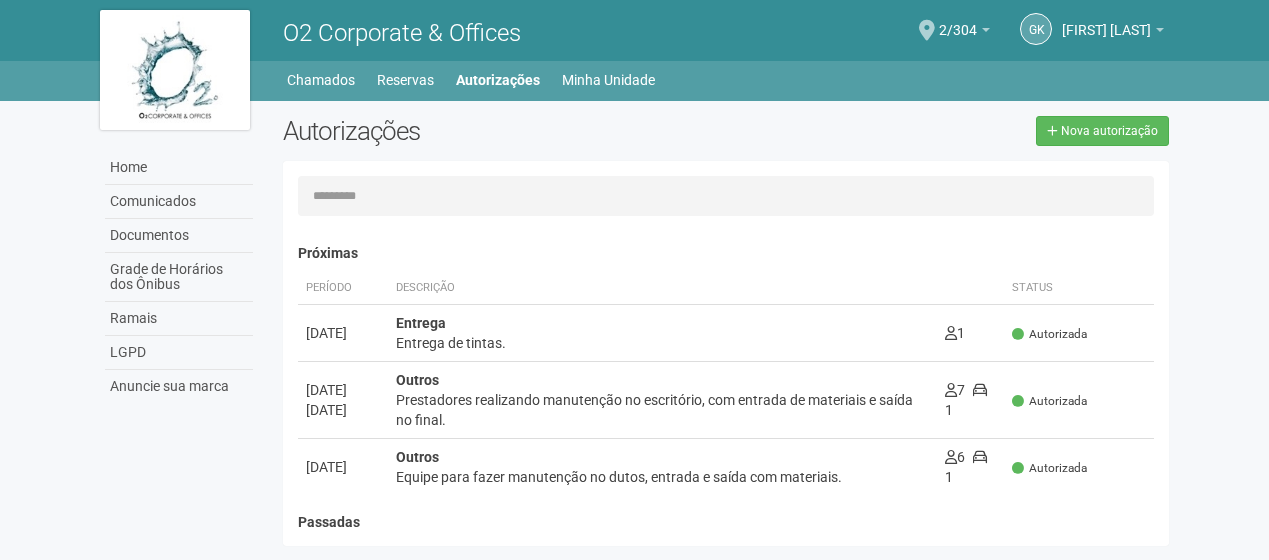 scroll, scrollTop: 0, scrollLeft: 0, axis: both 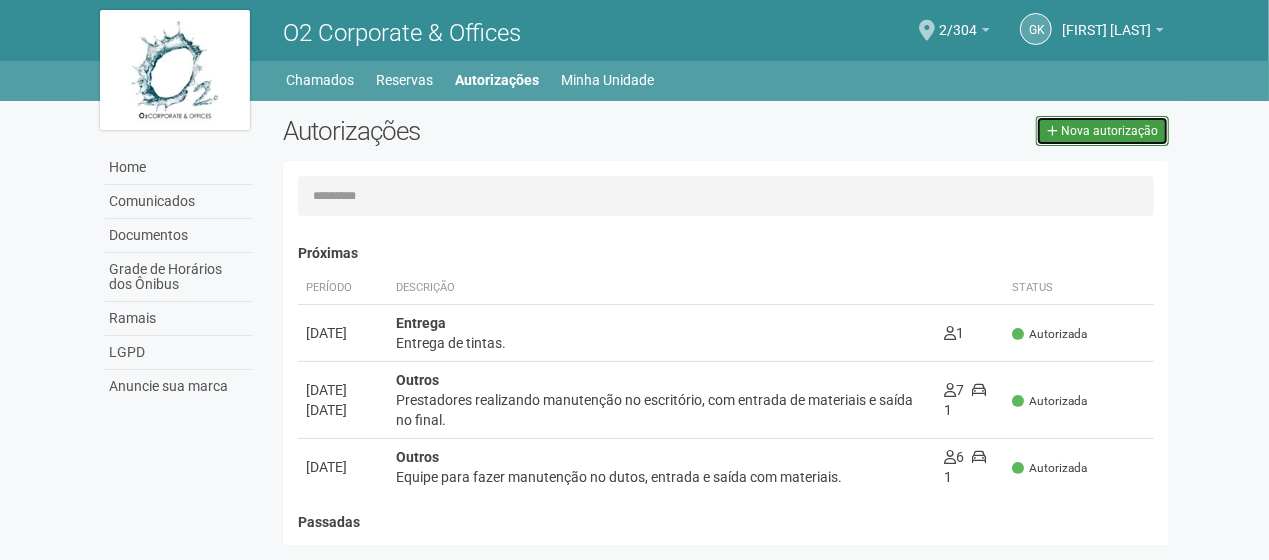 click on "Nova autorização" at bounding box center (1109, 131) 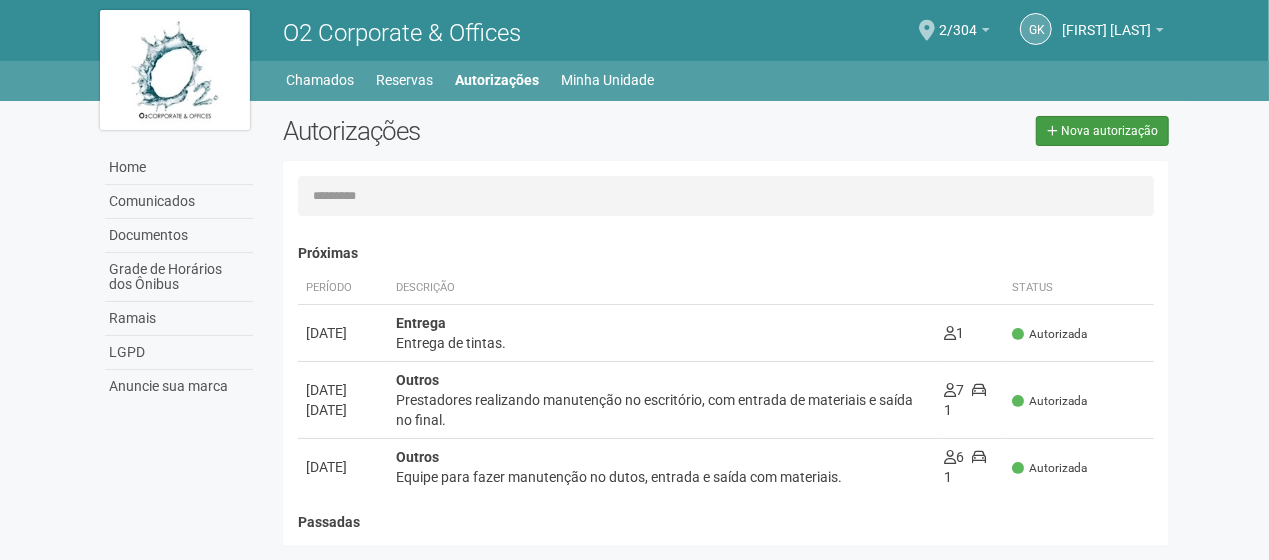 select on "**" 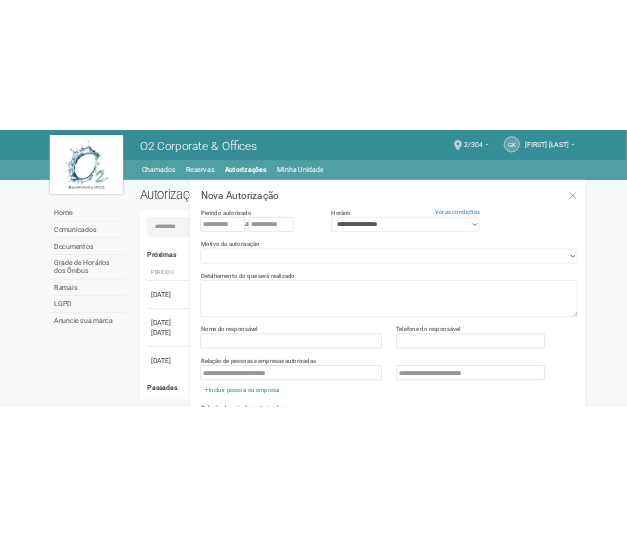 scroll, scrollTop: 31, scrollLeft: 0, axis: vertical 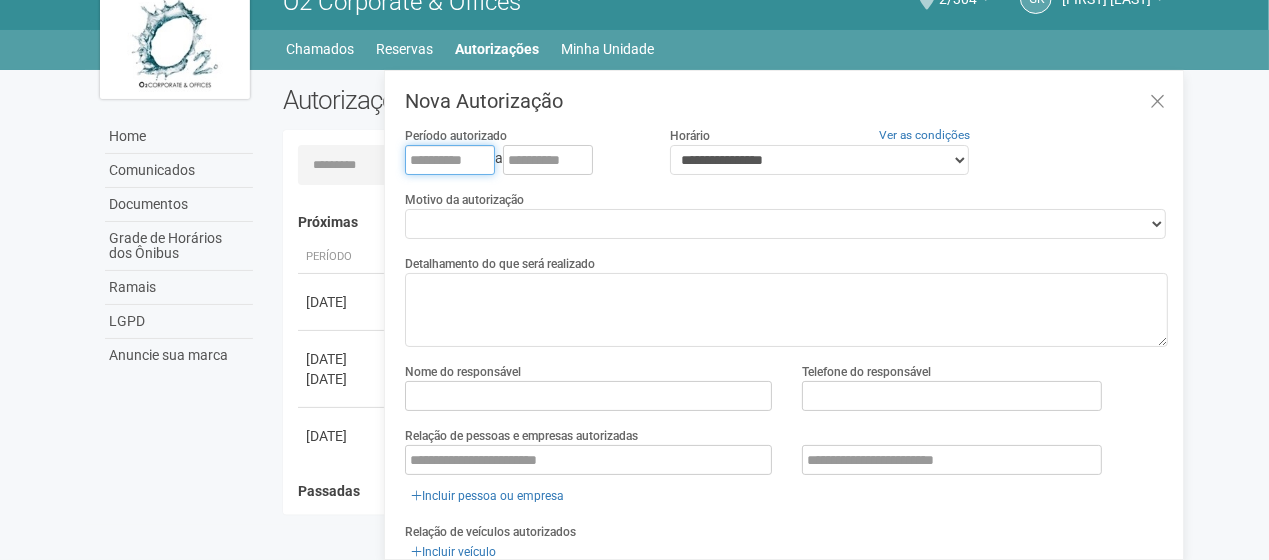 click at bounding box center (450, 160) 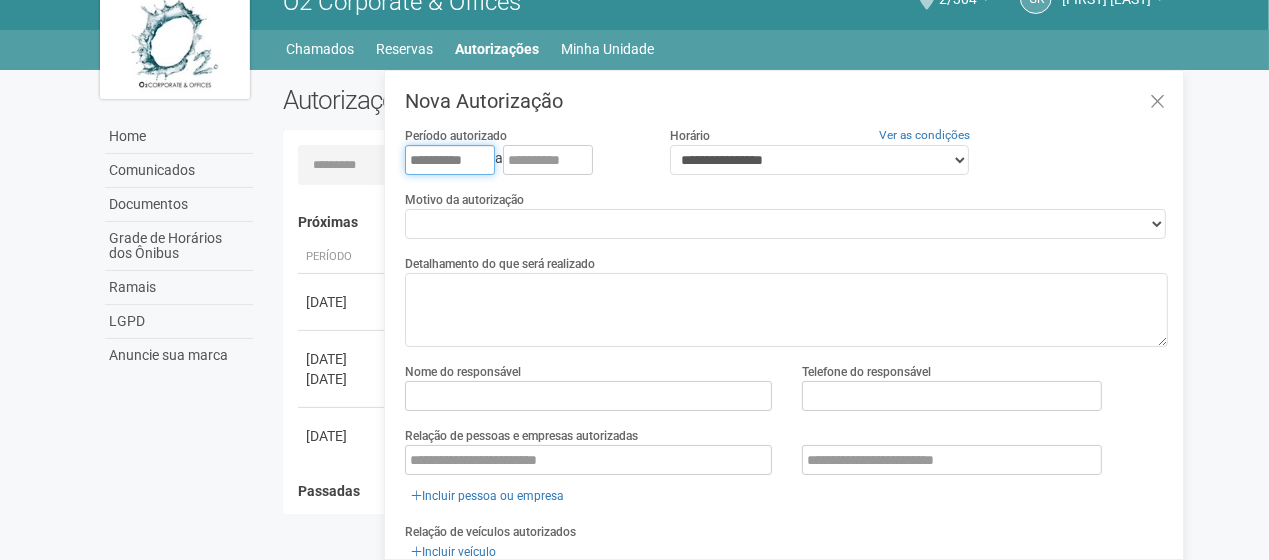 type on "**********" 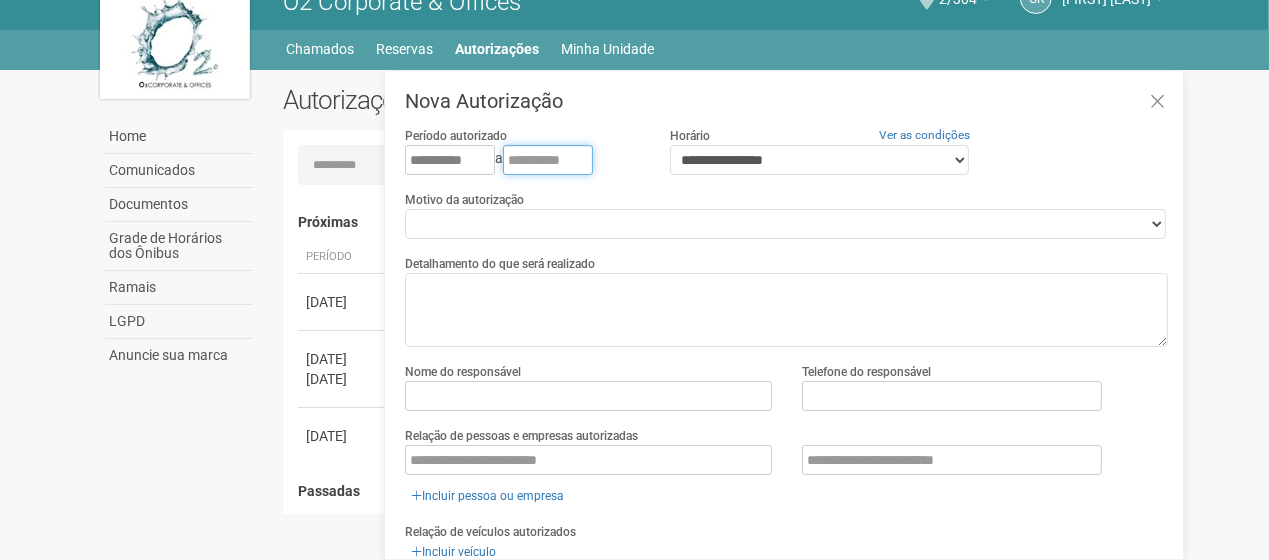 click at bounding box center (548, 160) 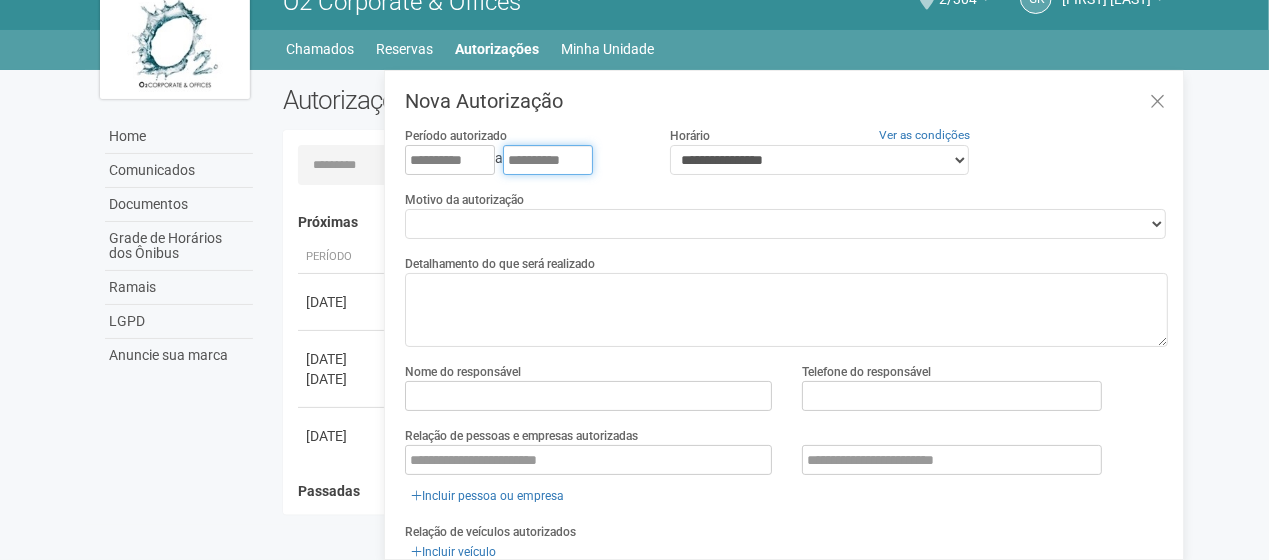 type on "**********" 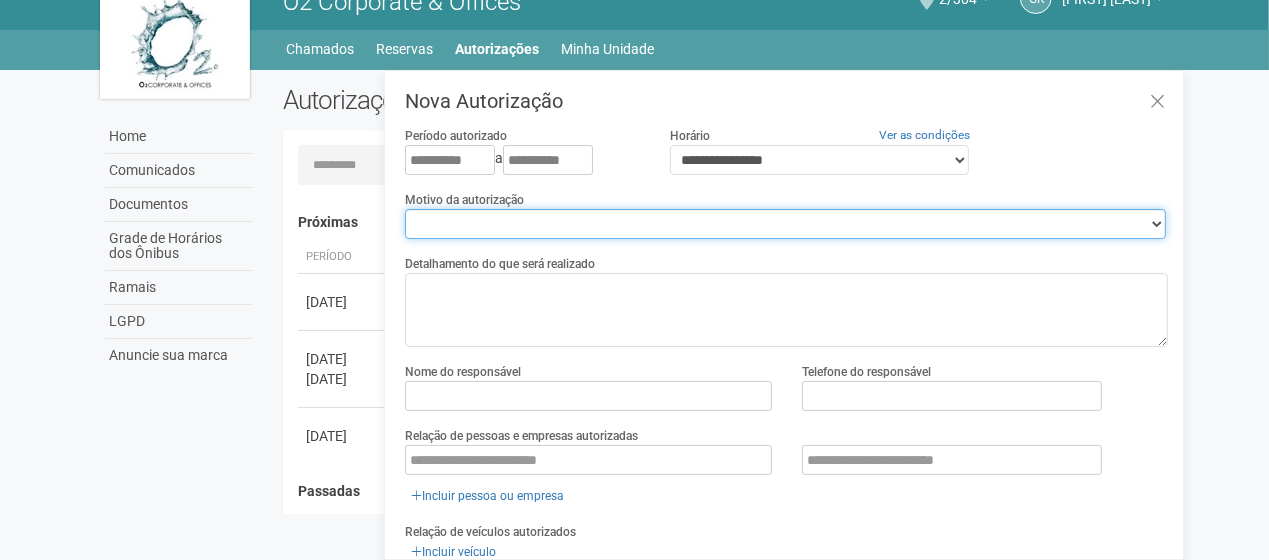 click on "**********" at bounding box center (785, 224) 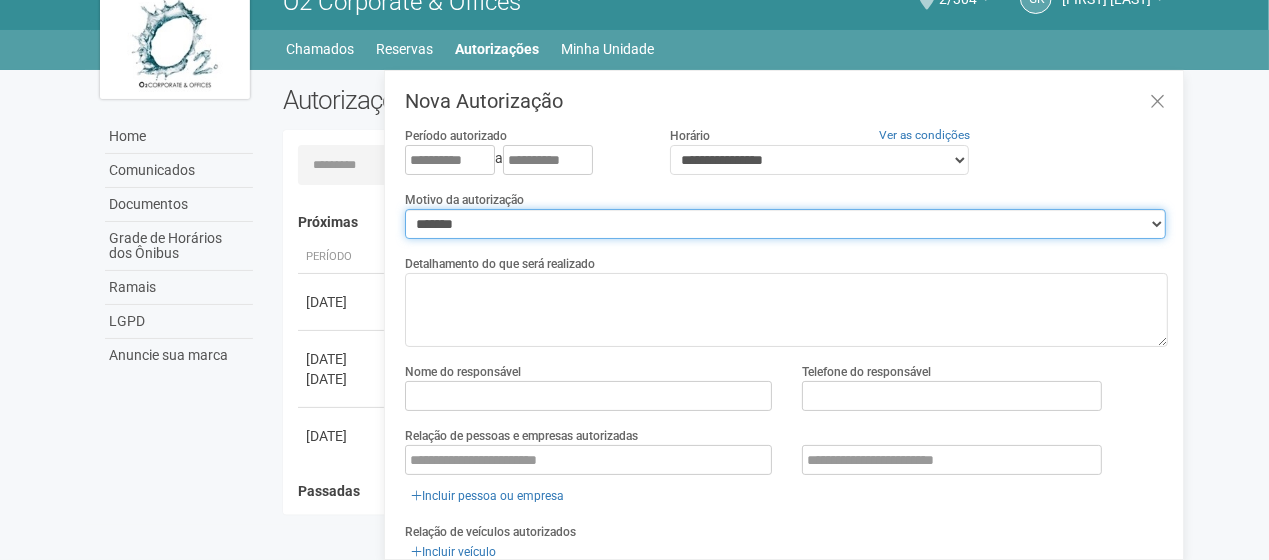 click on "**********" at bounding box center (785, 224) 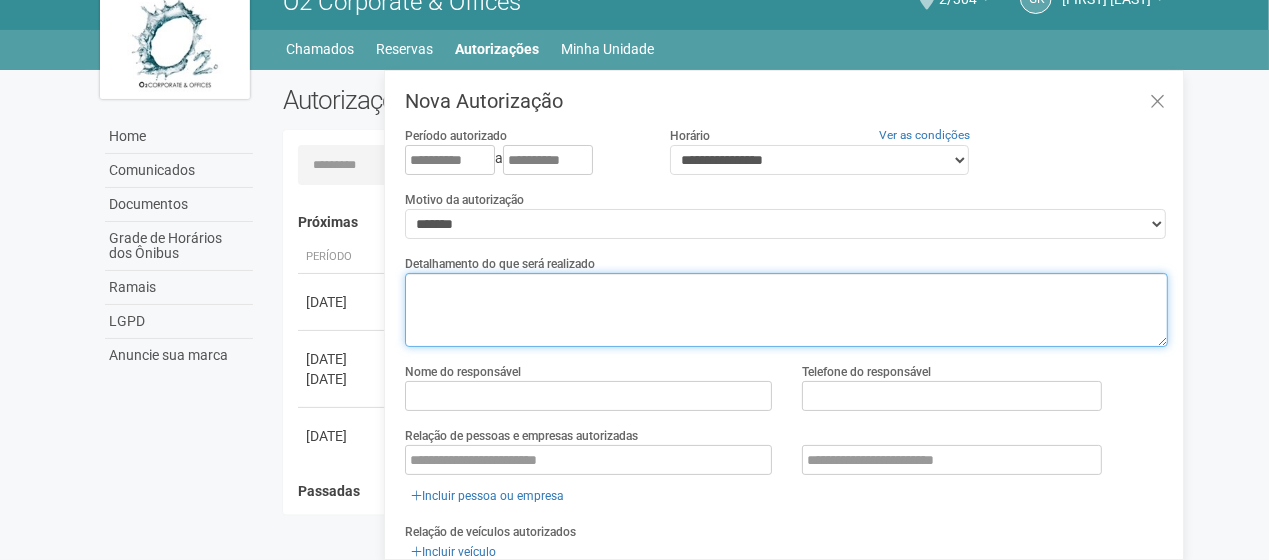 click at bounding box center [786, 310] 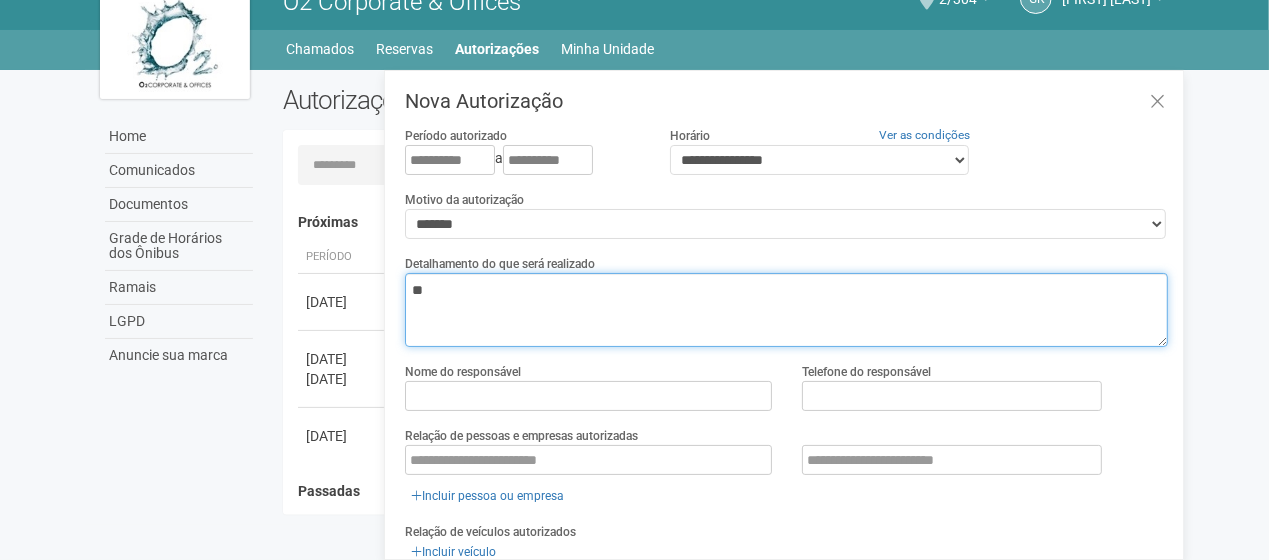 type on "*" 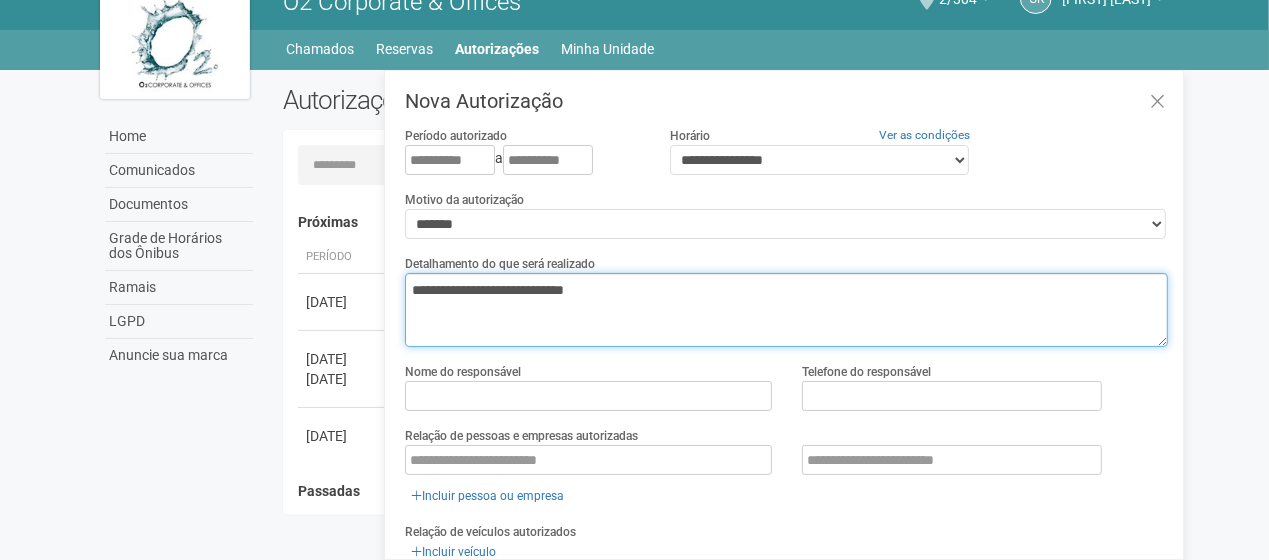 click on "**********" at bounding box center (786, 310) 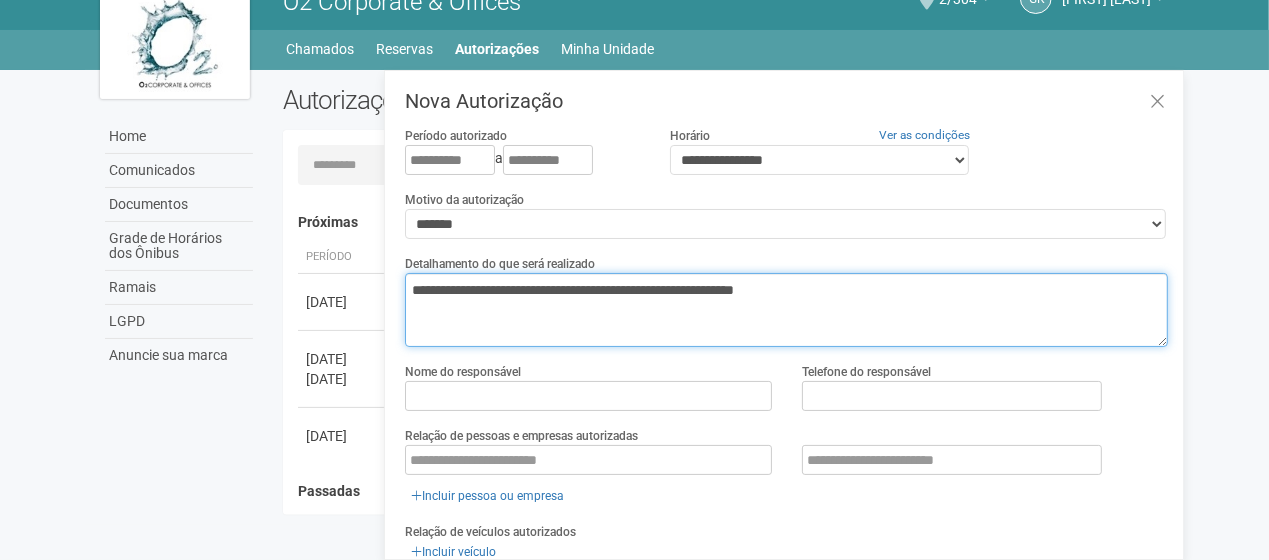 type on "**********" 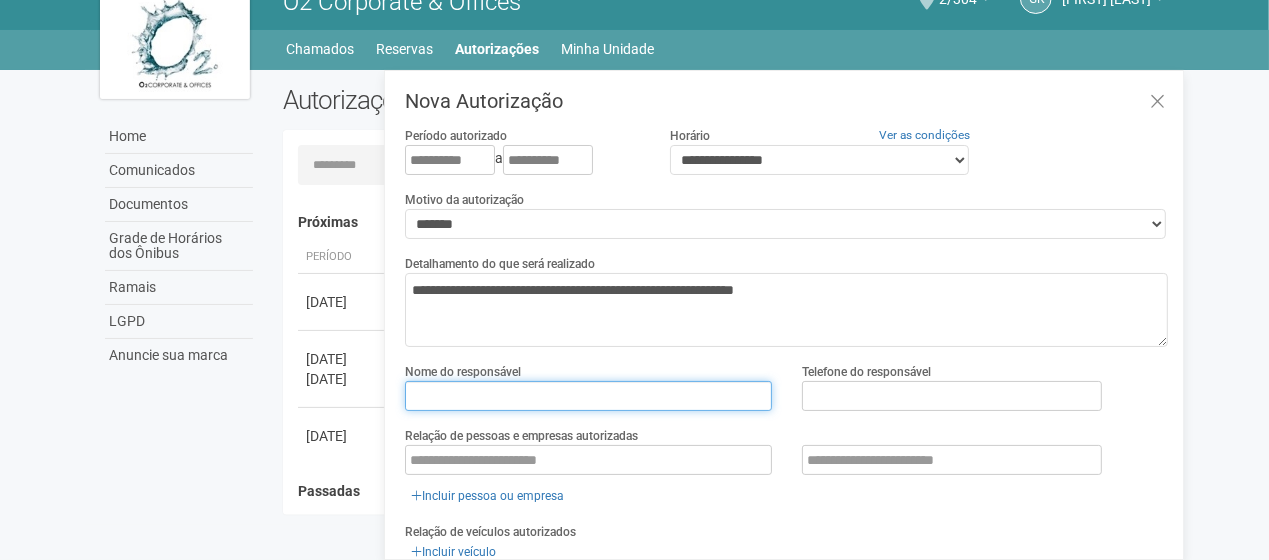 click at bounding box center [588, 396] 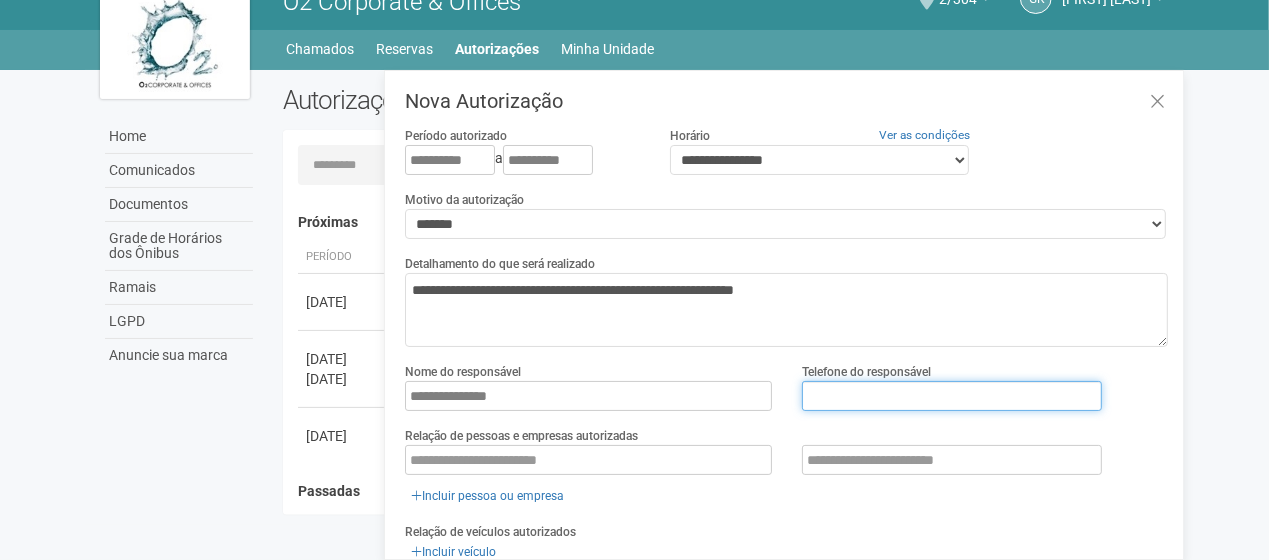 type on "**********" 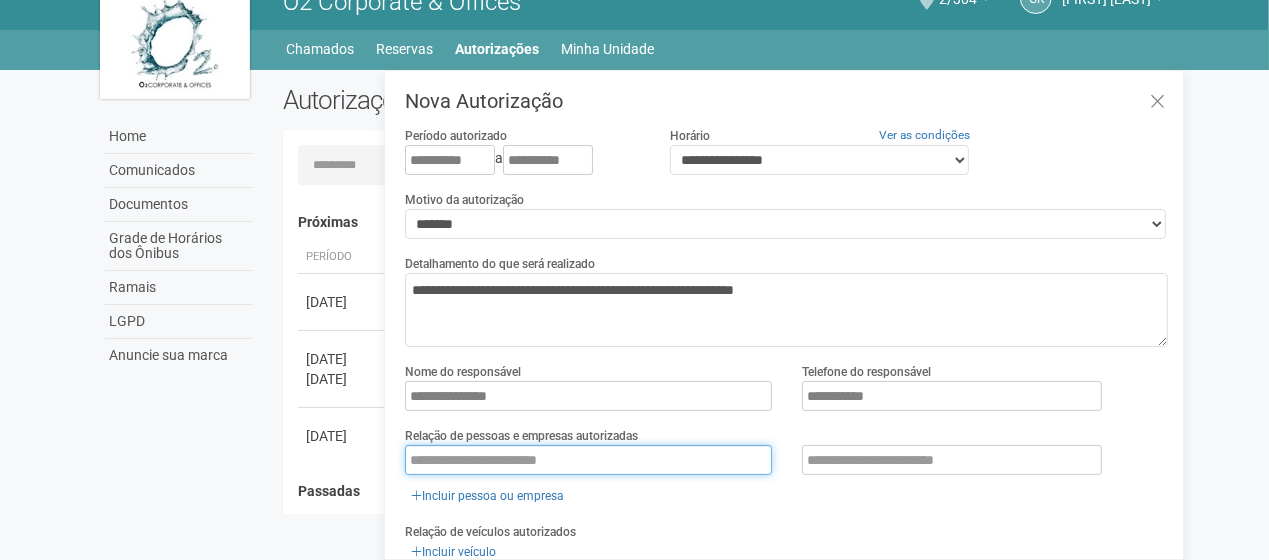 type on "**********" 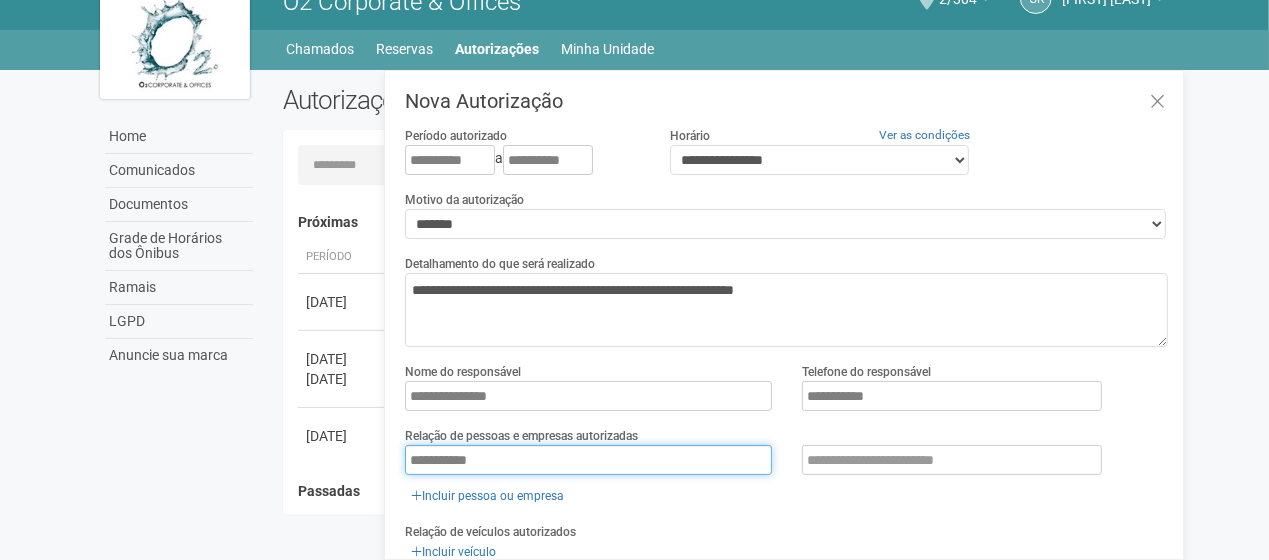 drag, startPoint x: 478, startPoint y: 449, endPoint x: 26, endPoint y: 436, distance: 452.18692 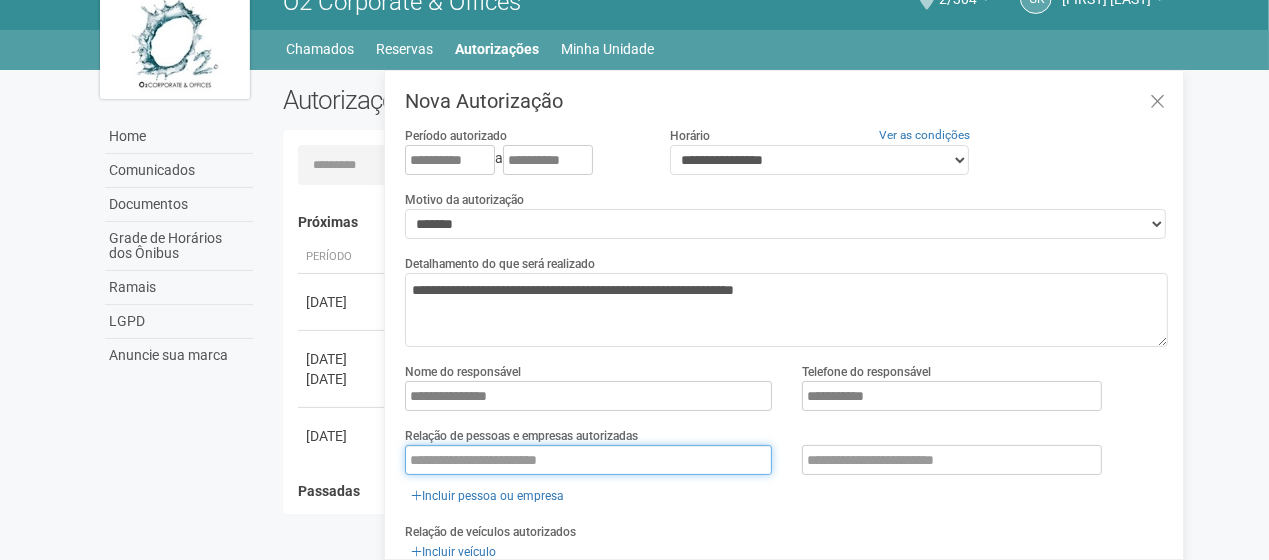 type 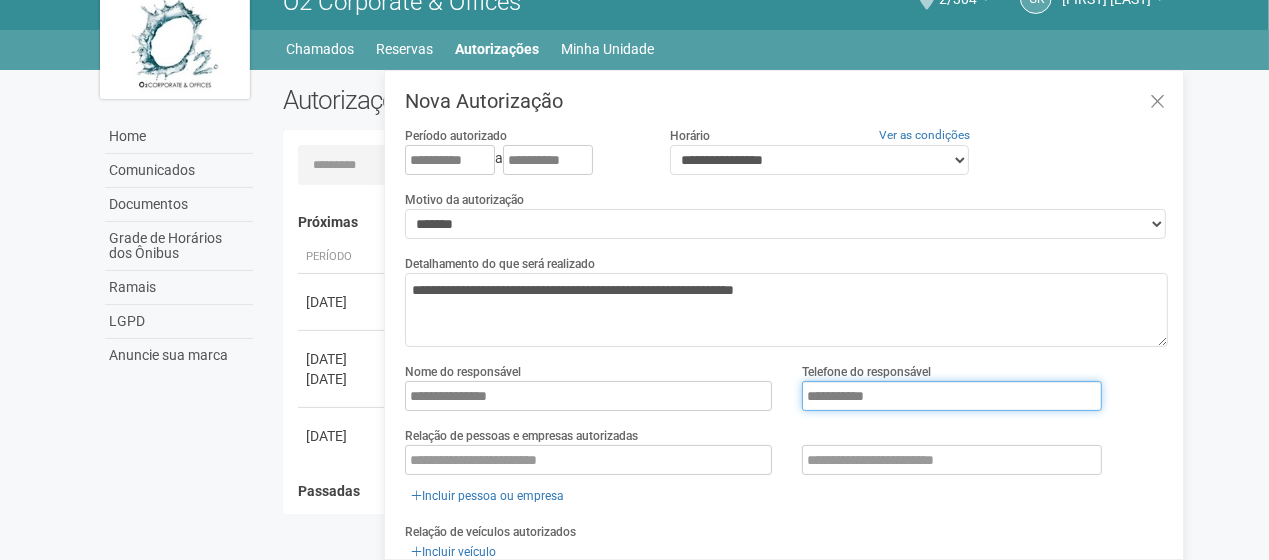 drag, startPoint x: 898, startPoint y: 396, endPoint x: 707, endPoint y: 376, distance: 192.04427 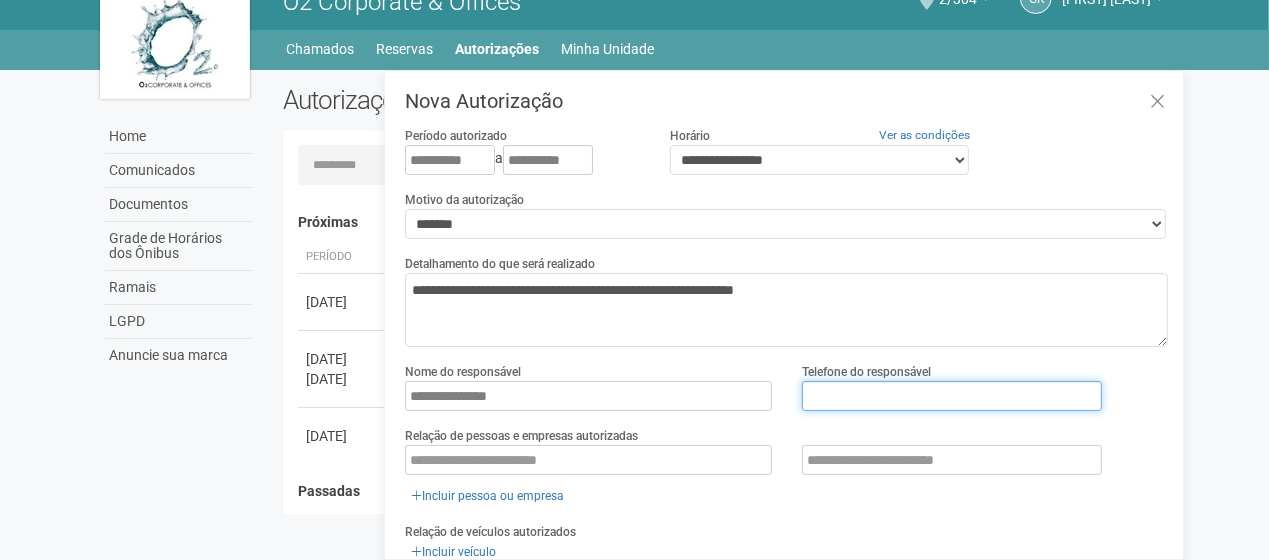 click at bounding box center (952, 396) 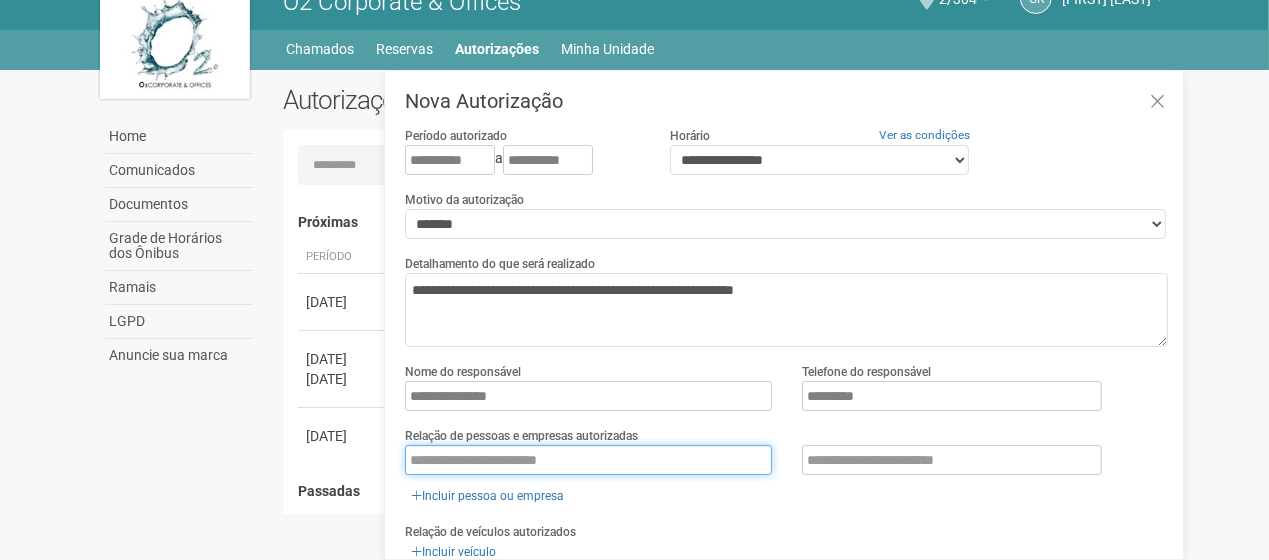 type on "**********" 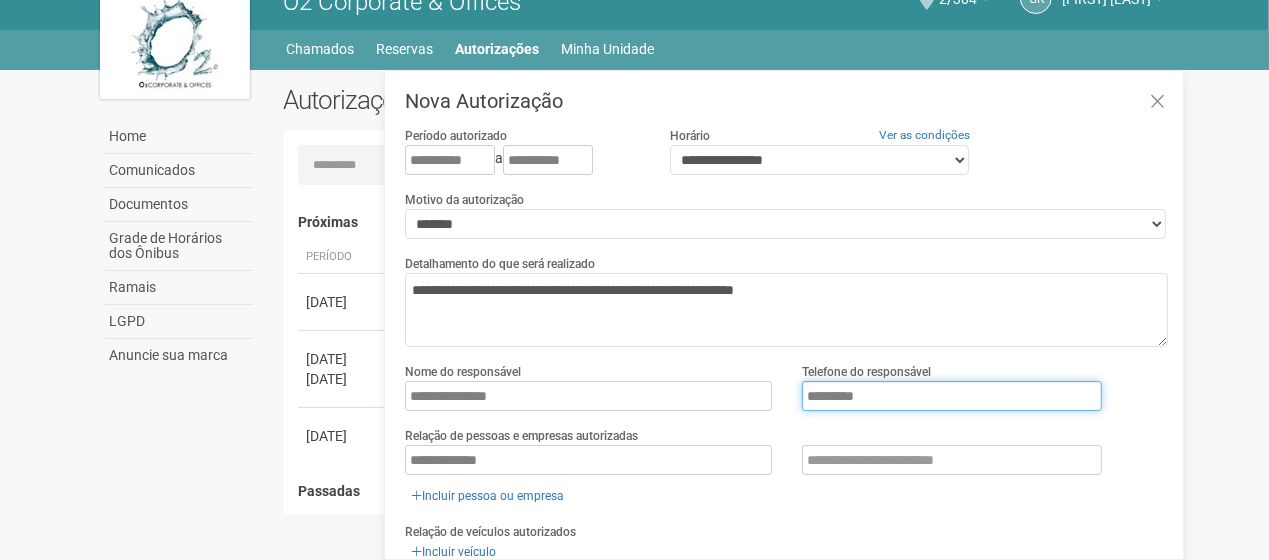 type on "**********" 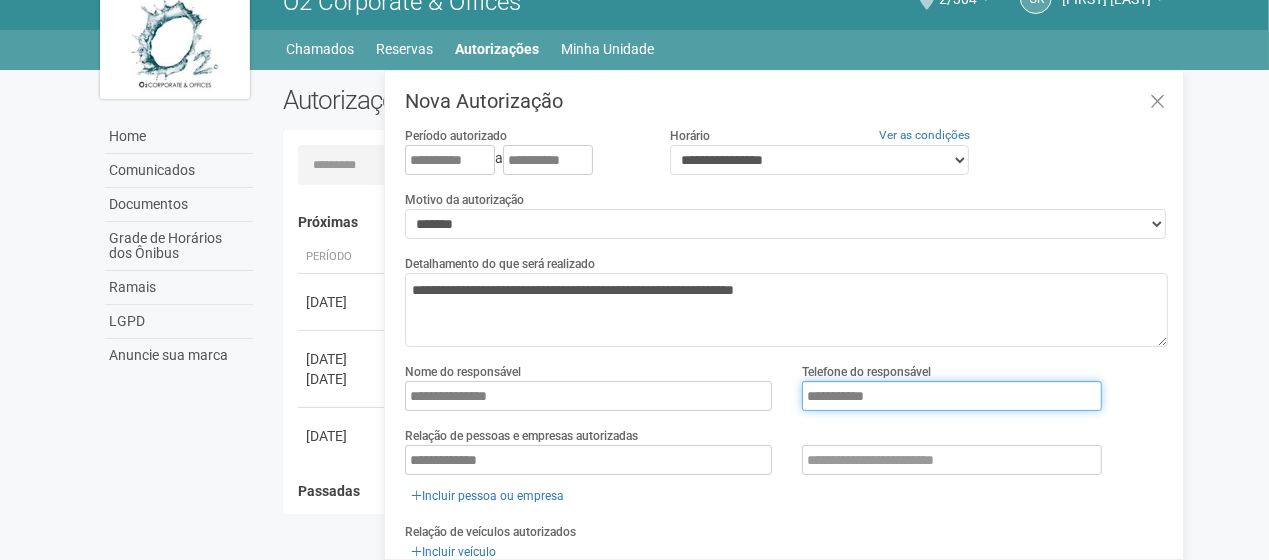 drag, startPoint x: 898, startPoint y: 393, endPoint x: 578, endPoint y: 379, distance: 320.3061 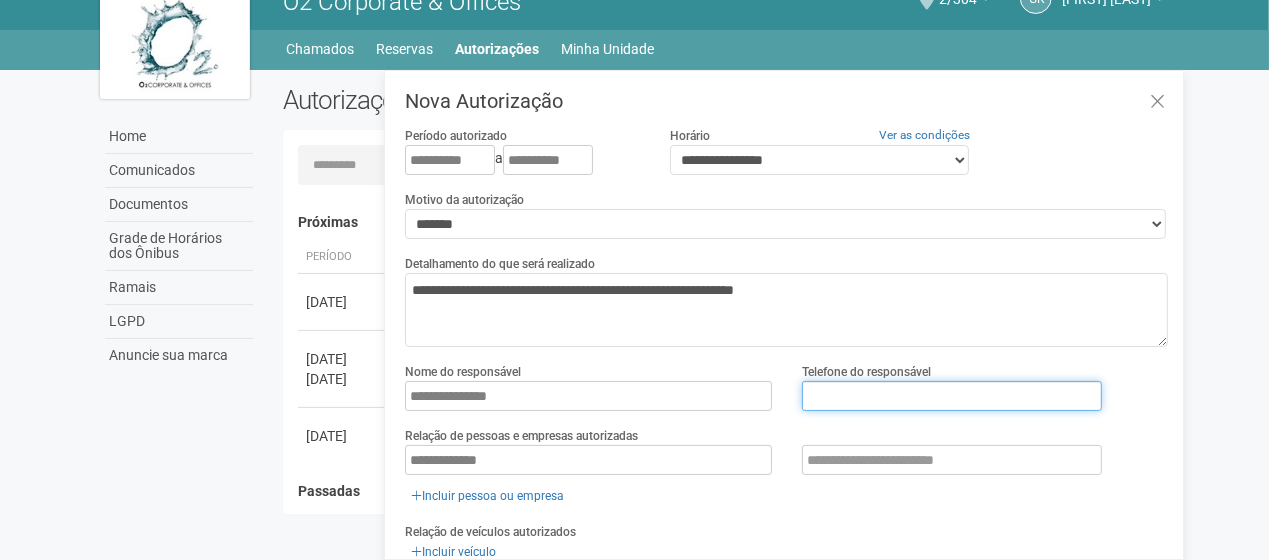 type 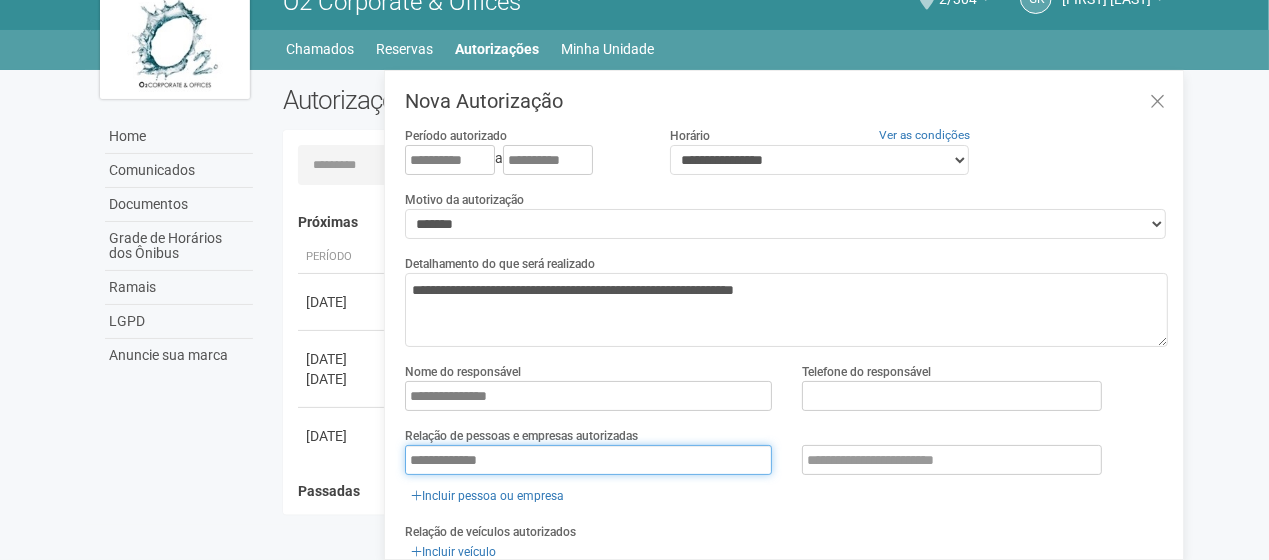 drag, startPoint x: 540, startPoint y: 455, endPoint x: 168, endPoint y: 409, distance: 374.83328 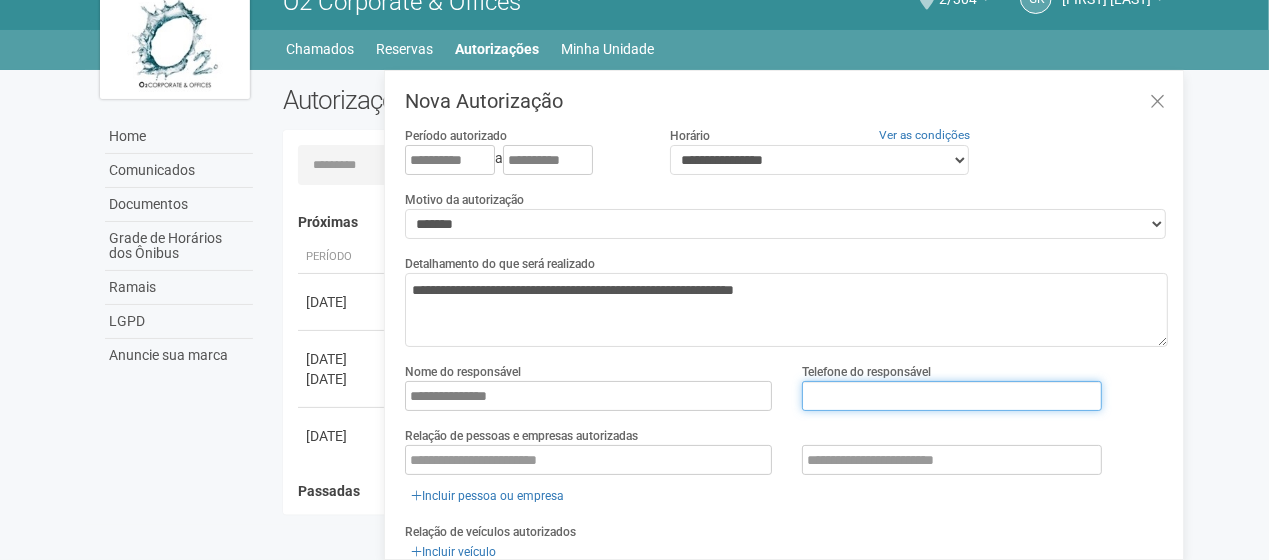 click at bounding box center [952, 396] 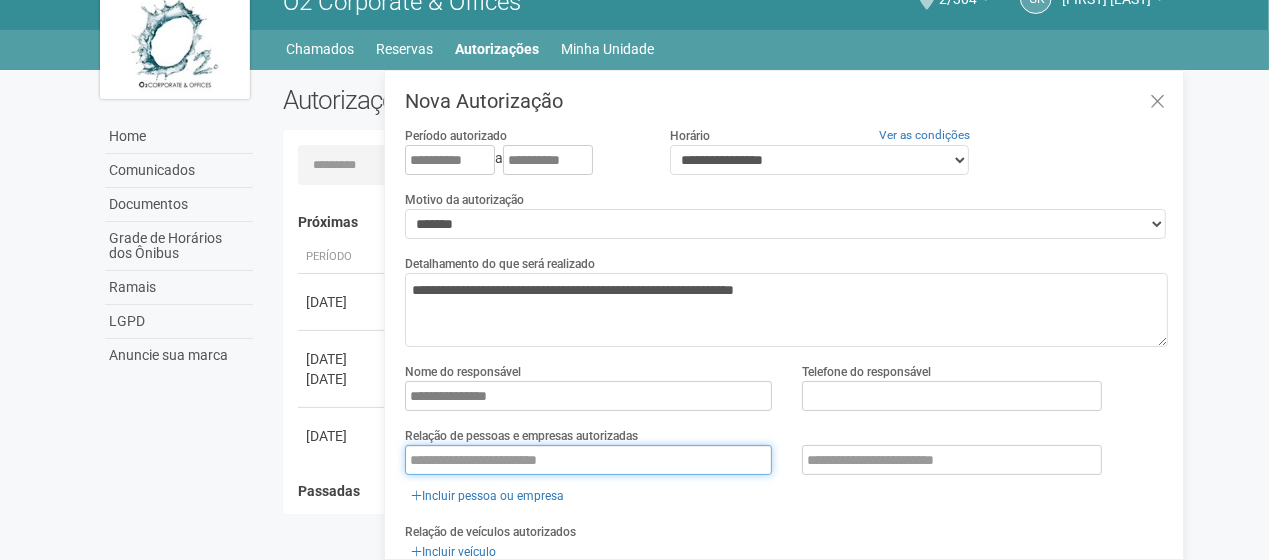 click at bounding box center [588, 460] 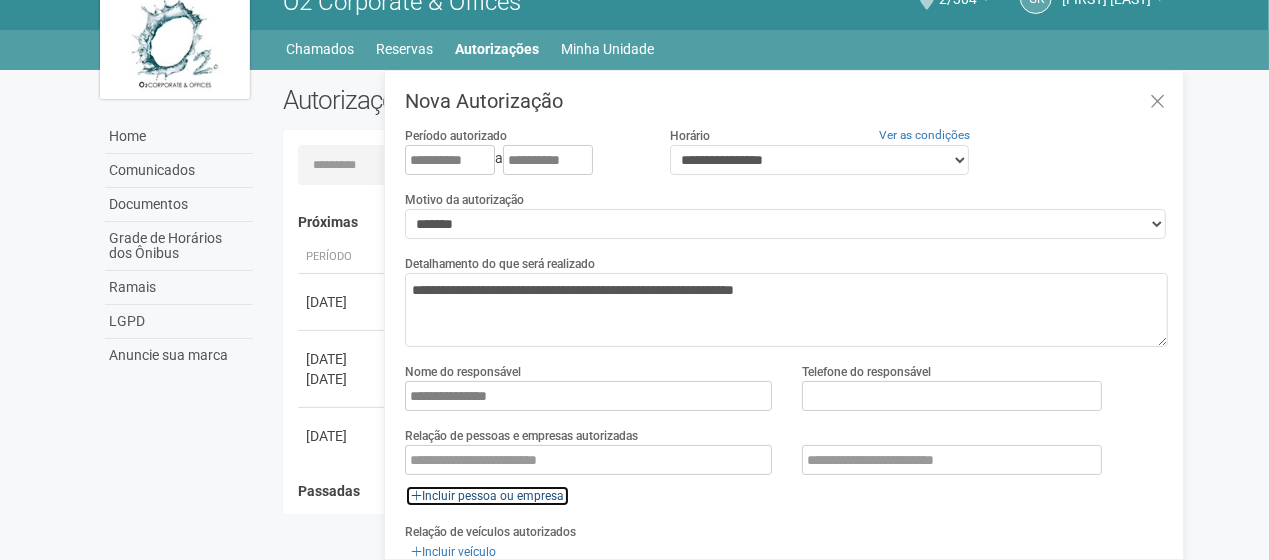 click on "Incluir pessoa ou empresa" at bounding box center (487, 496) 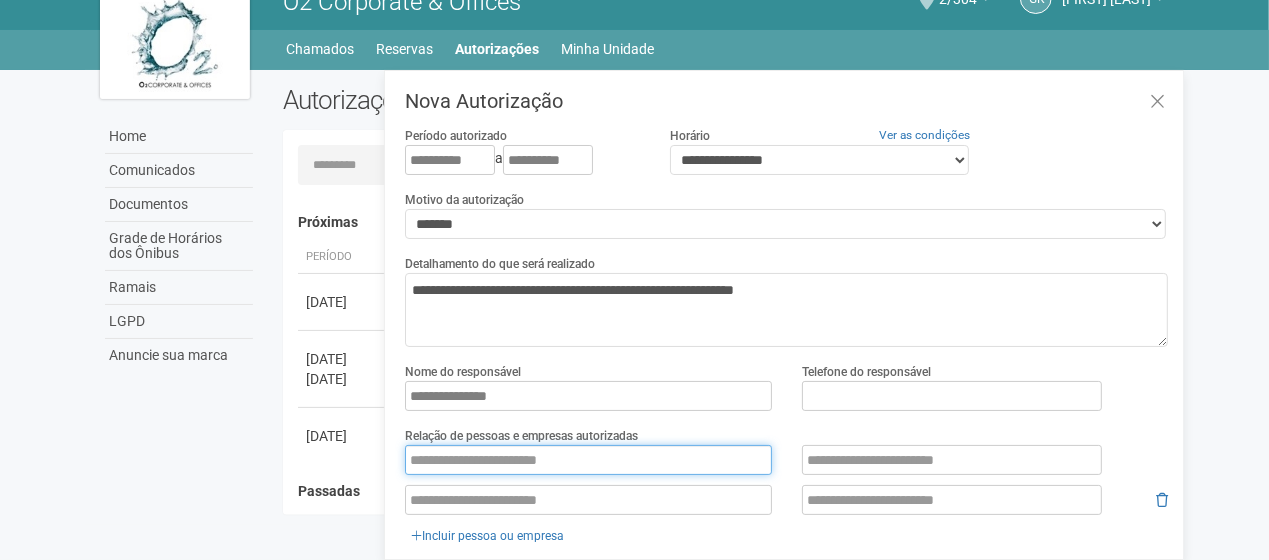 drag, startPoint x: 511, startPoint y: 465, endPoint x: 520, endPoint y: 454, distance: 14.21267 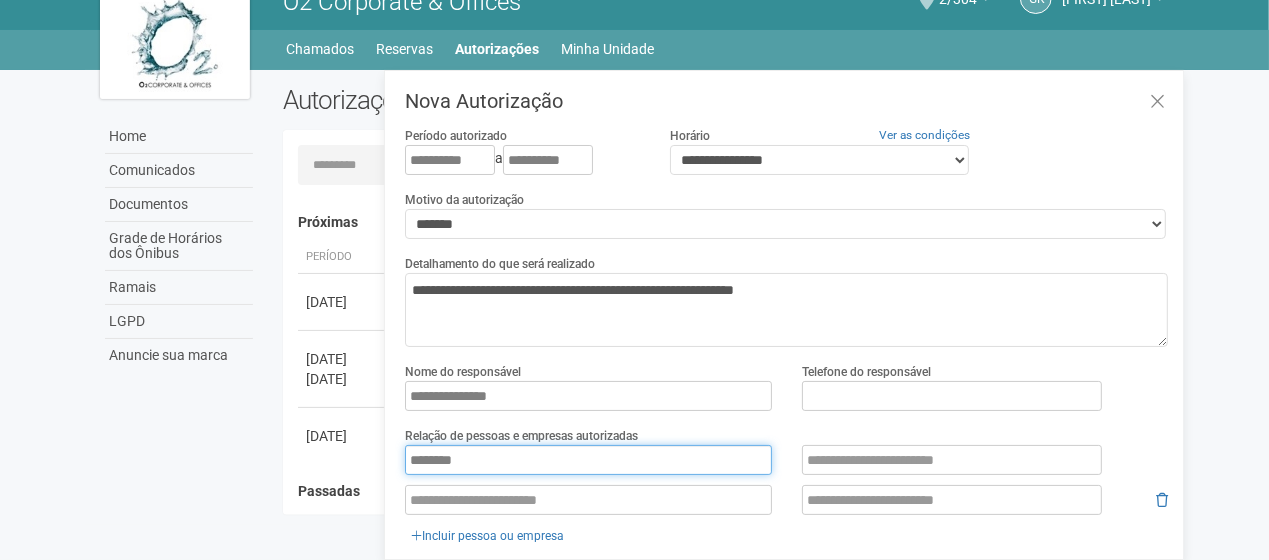 type on "*******" 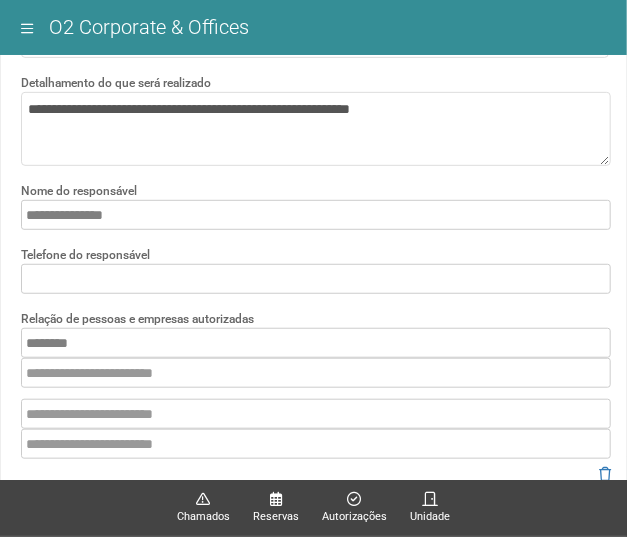 scroll, scrollTop: 400, scrollLeft: 0, axis: vertical 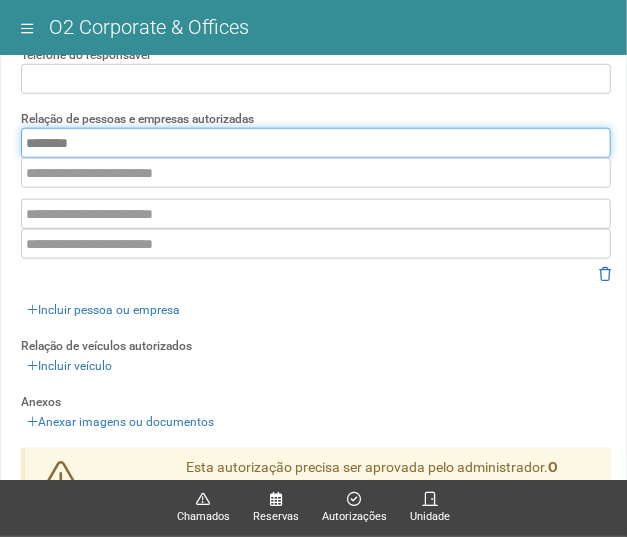 drag, startPoint x: 93, startPoint y: 149, endPoint x: -11, endPoint y: 159, distance: 104.47966 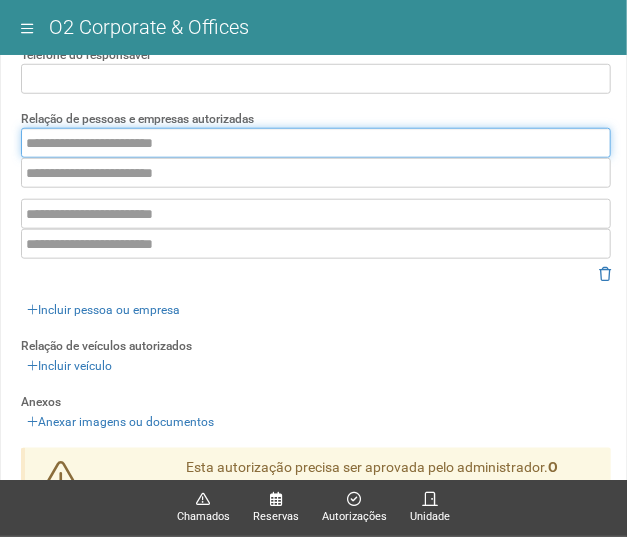 click at bounding box center (316, 143) 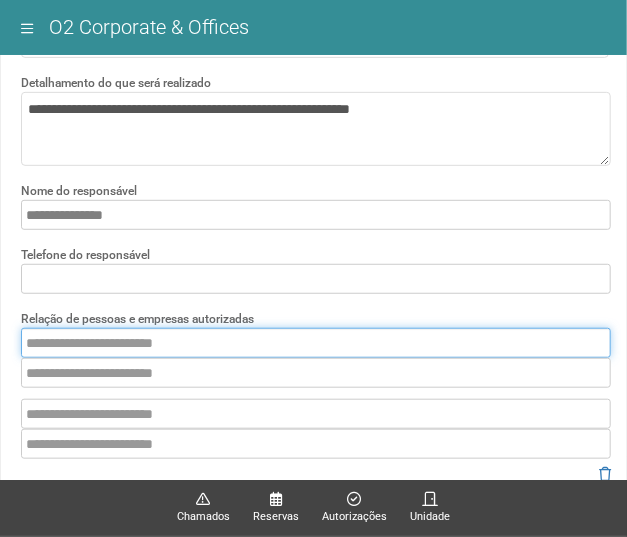 scroll, scrollTop: 300, scrollLeft: 0, axis: vertical 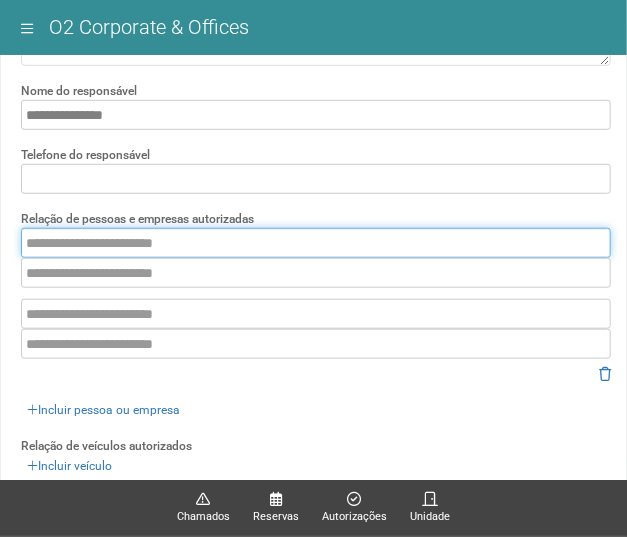 click at bounding box center [316, 243] 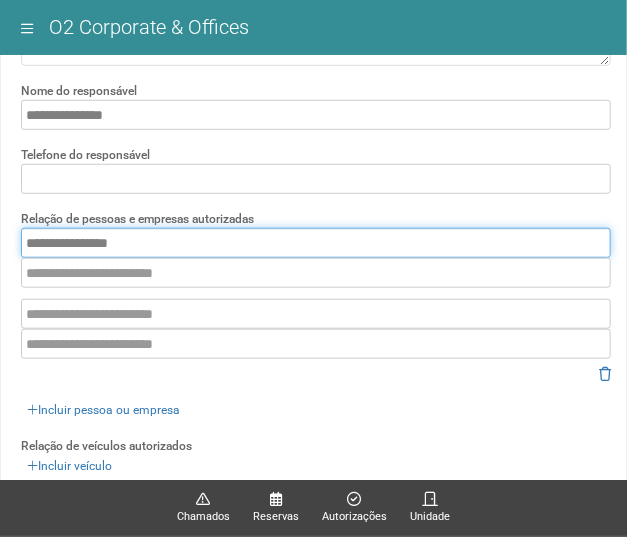 type on "**********" 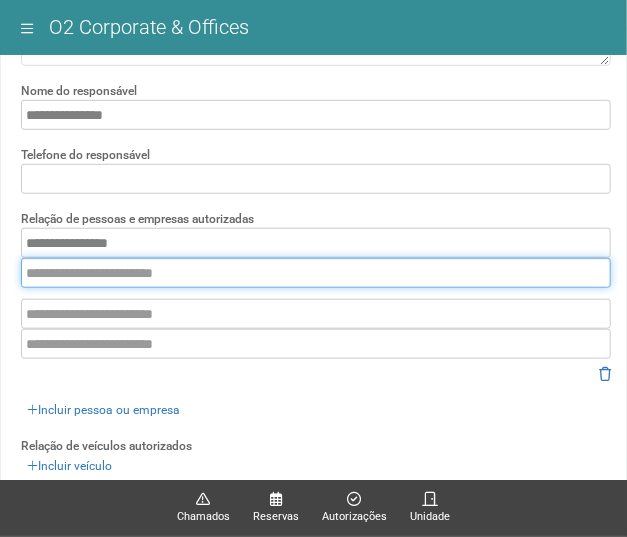 click at bounding box center (316, 273) 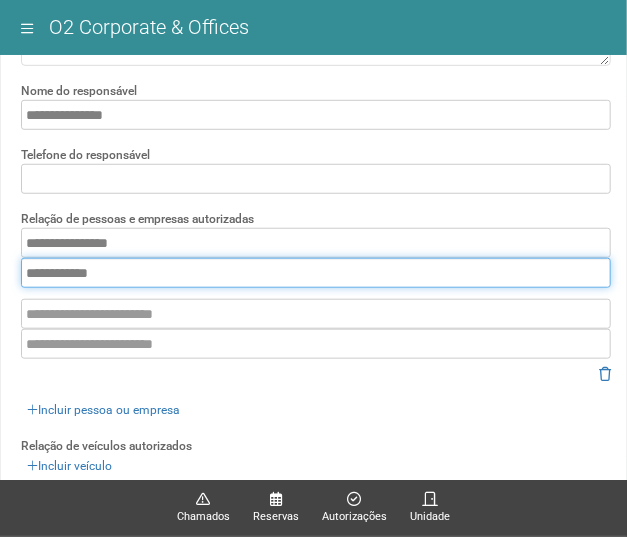 type on "**********" 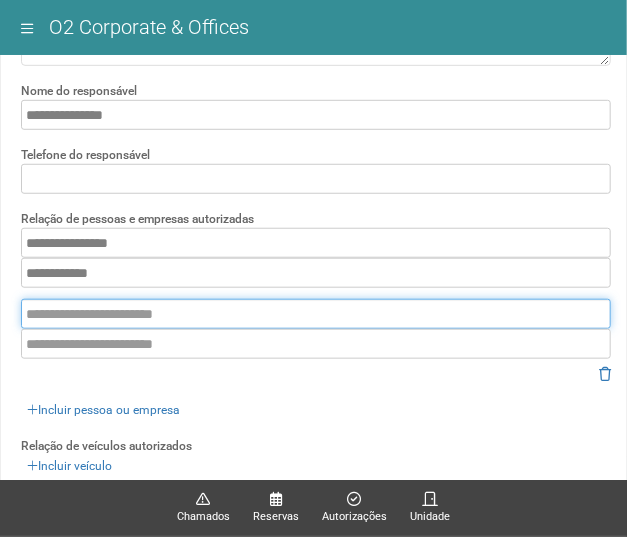 click at bounding box center (316, 314) 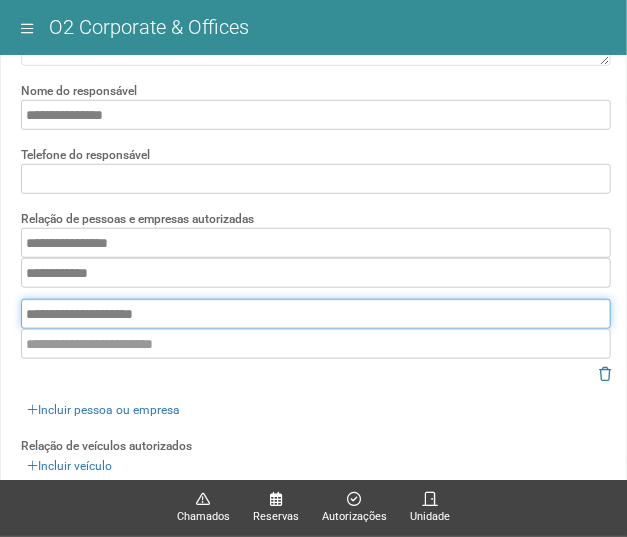 type on "**********" 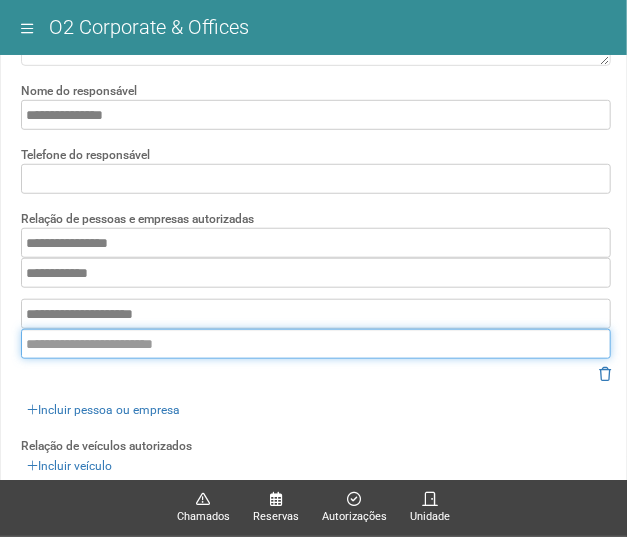 click at bounding box center (316, 344) 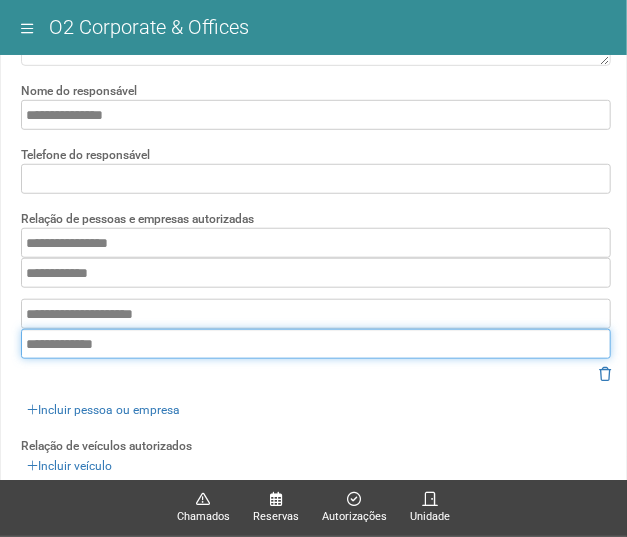 type on "**********" 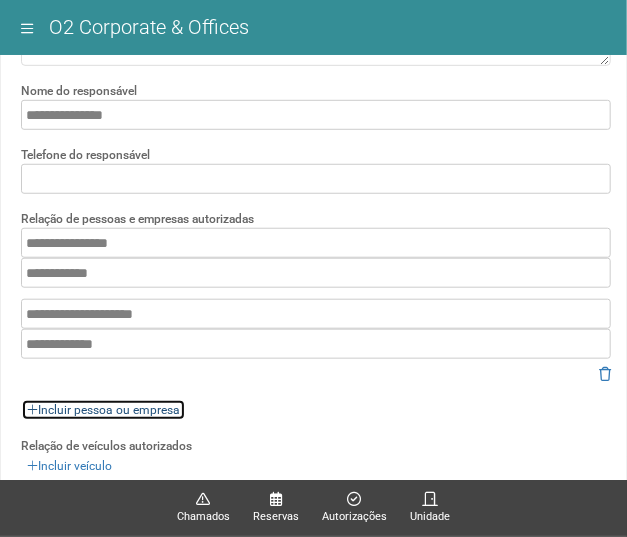 click on "Incluir pessoa ou empresa" at bounding box center [103, 410] 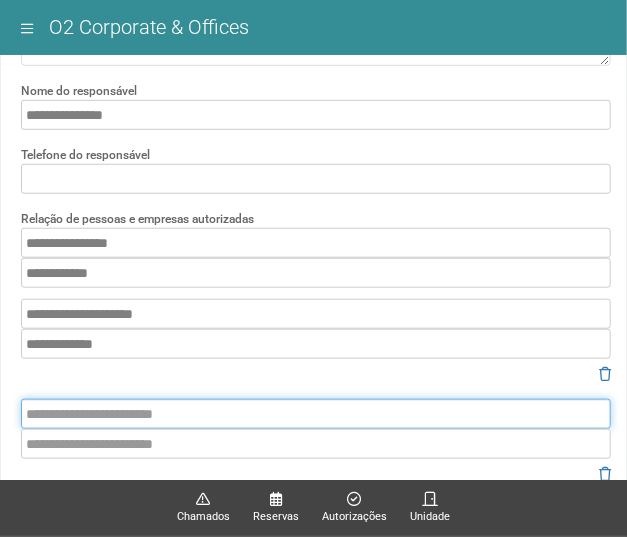 click at bounding box center (316, 414) 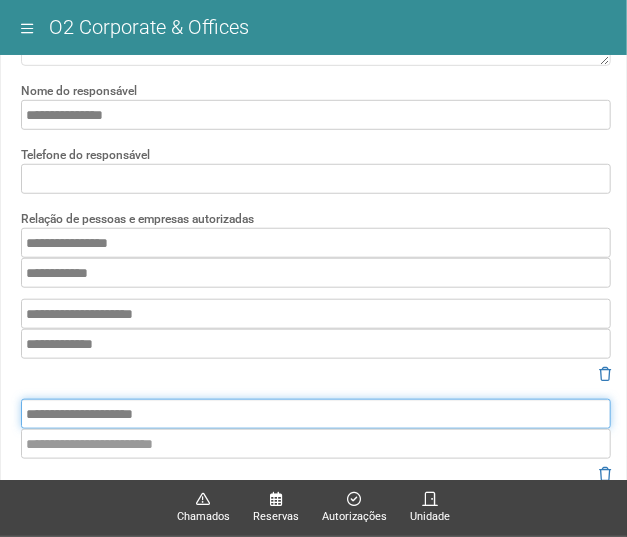 type on "**********" 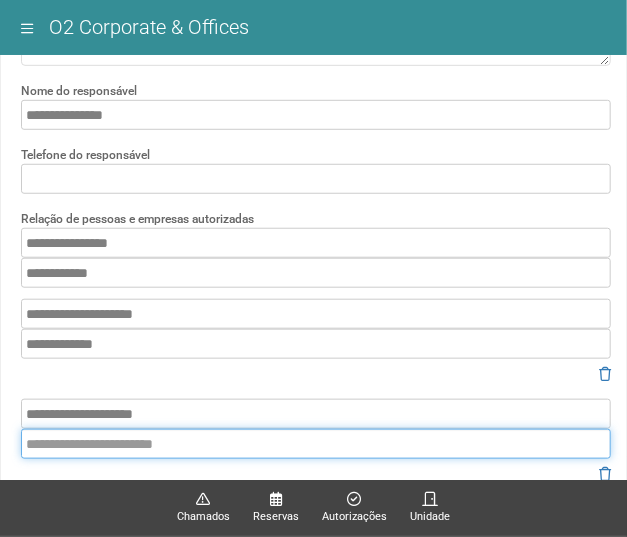 click at bounding box center (316, 444) 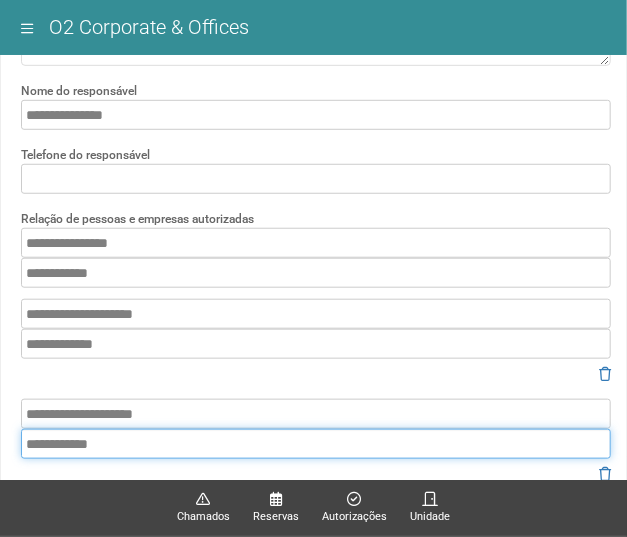 type on "**********" 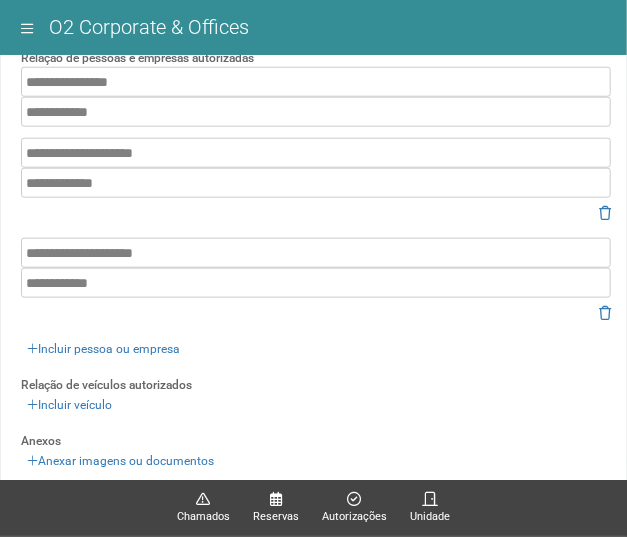 scroll, scrollTop: 600, scrollLeft: 0, axis: vertical 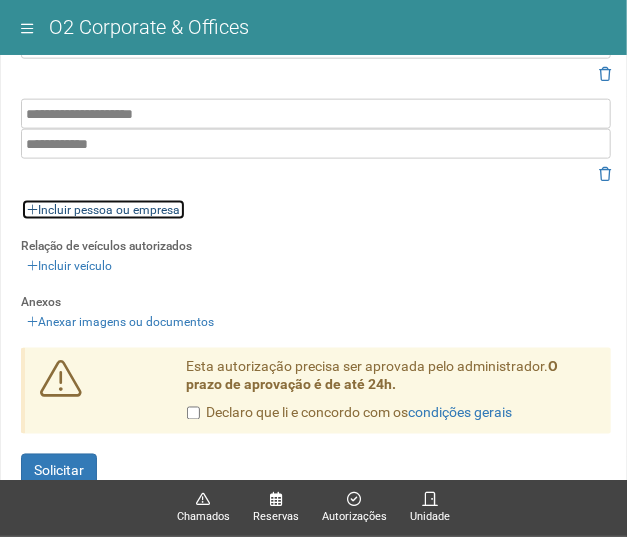 click on "Incluir pessoa ou empresa" at bounding box center [103, 210] 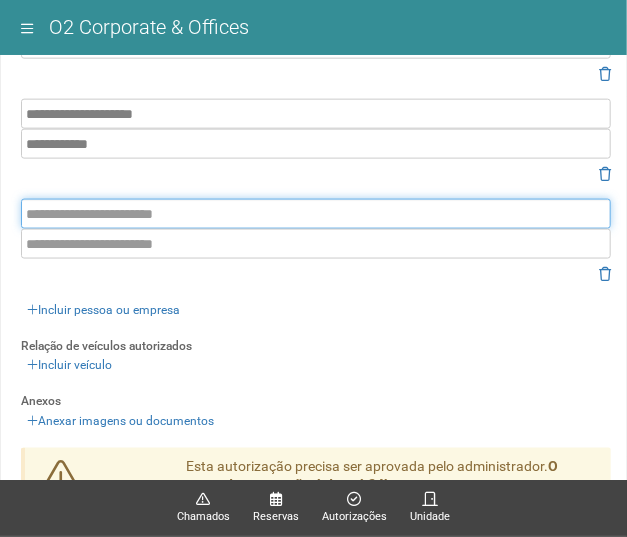 click at bounding box center [316, 214] 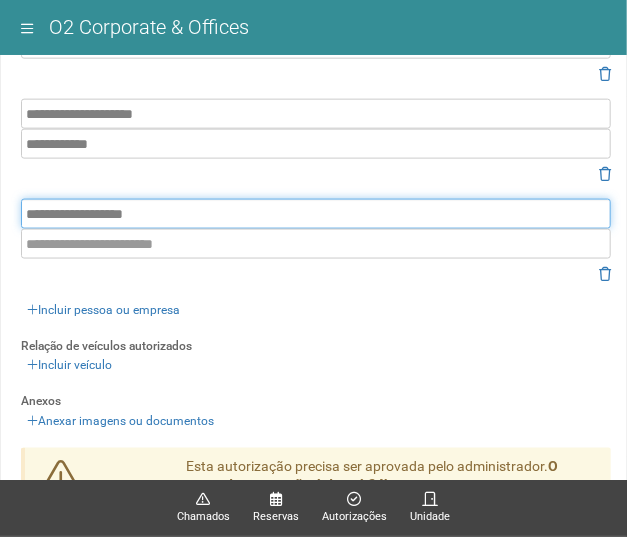 type on "**********" 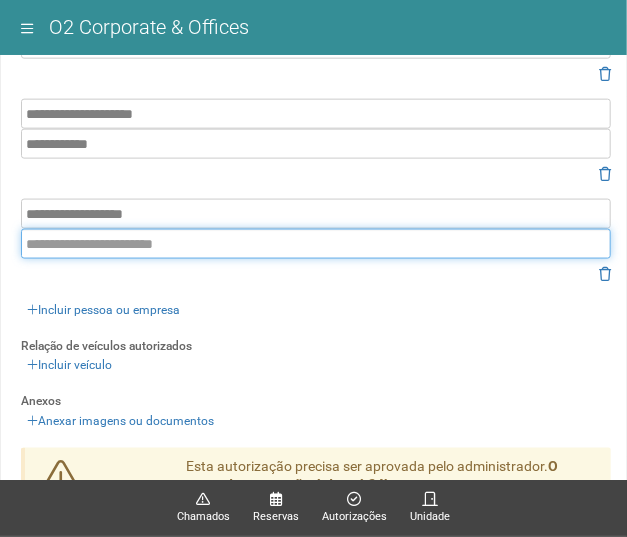 click at bounding box center (316, 244) 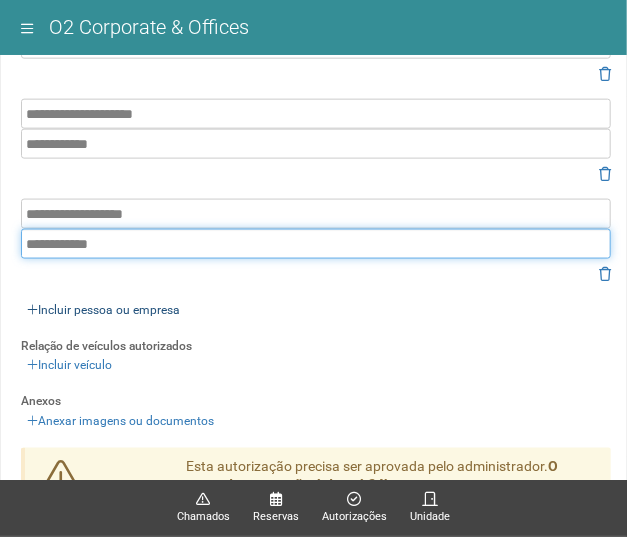 type on "**********" 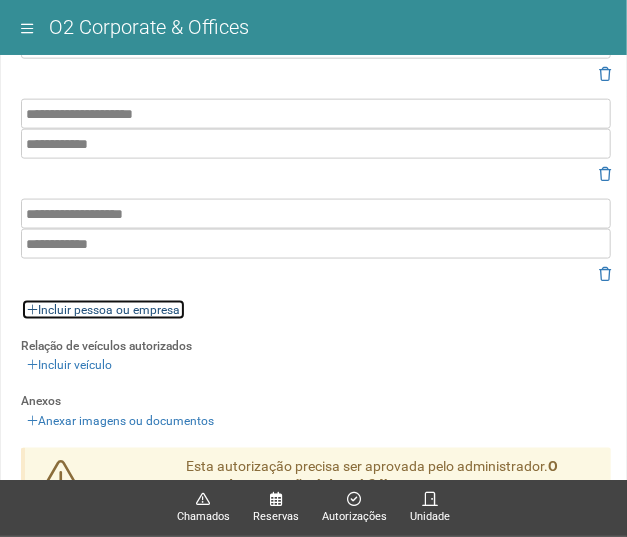 click on "Incluir pessoa ou empresa" at bounding box center (103, 310) 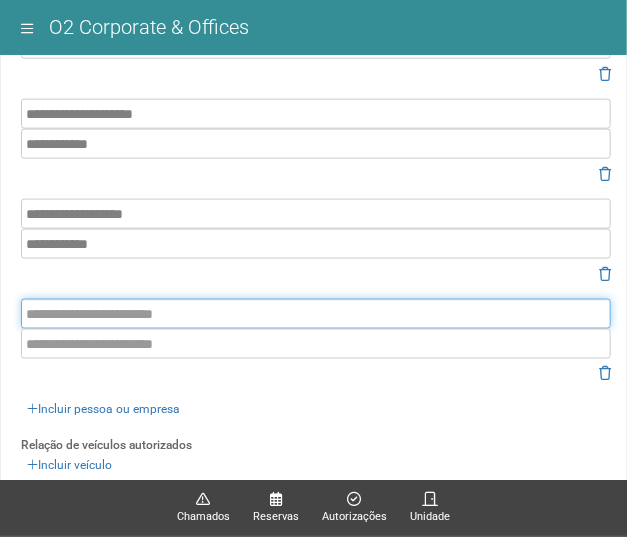 click at bounding box center [316, 314] 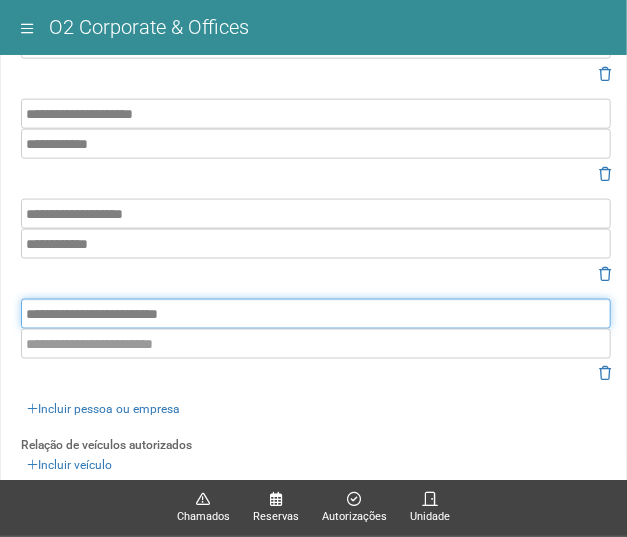 type on "**********" 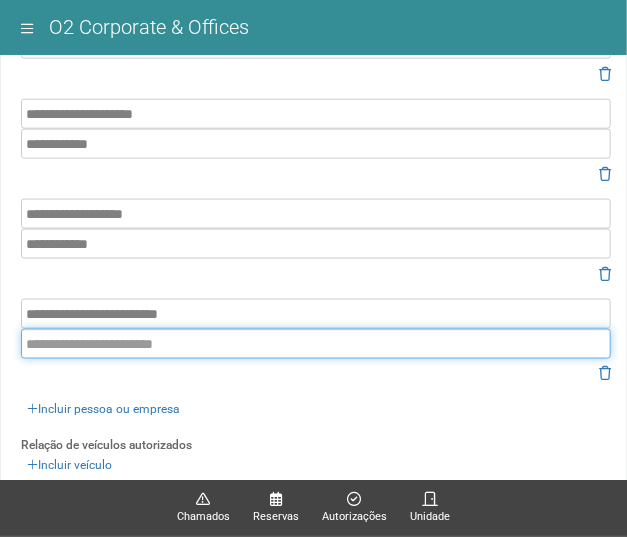 click at bounding box center (316, 344) 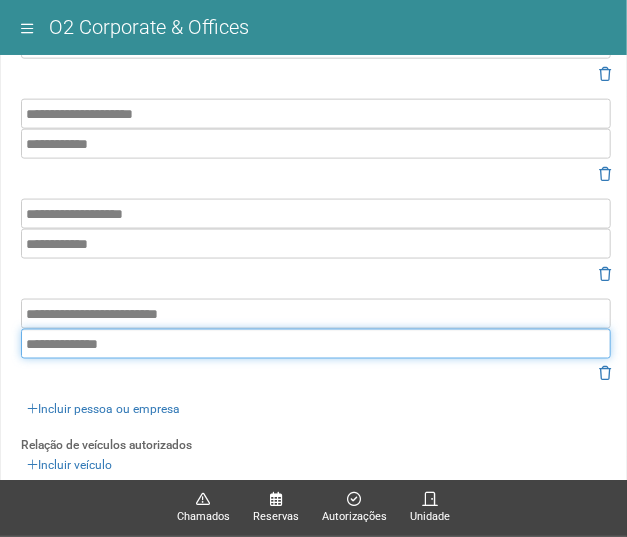 type on "**********" 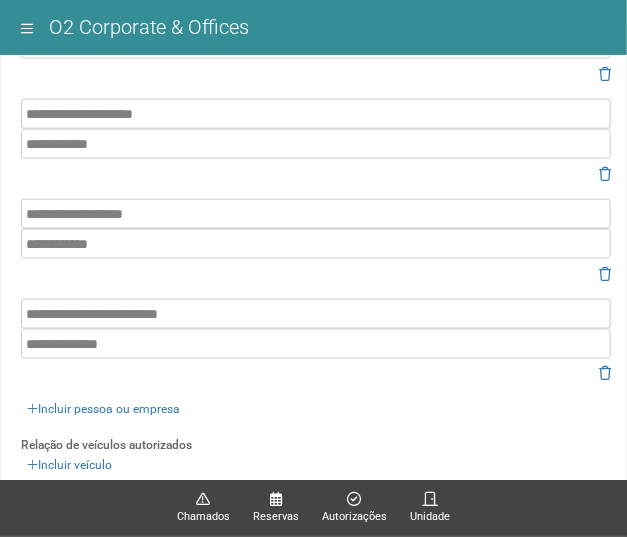 click on "**********" at bounding box center (316, 174) 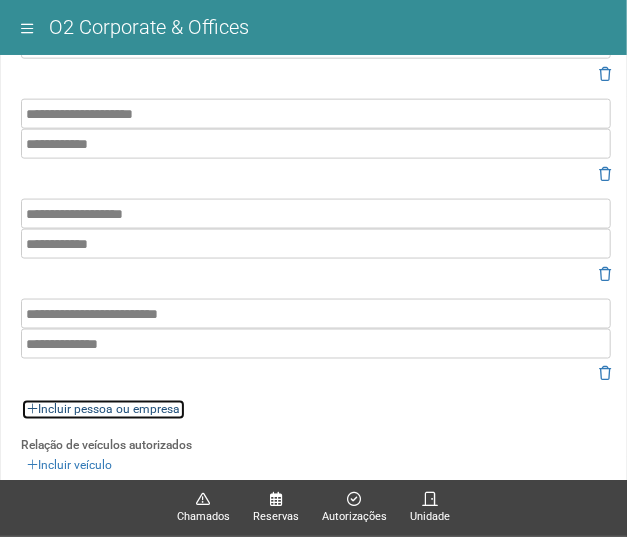 click on "Incluir pessoa ou empresa" at bounding box center (103, 410) 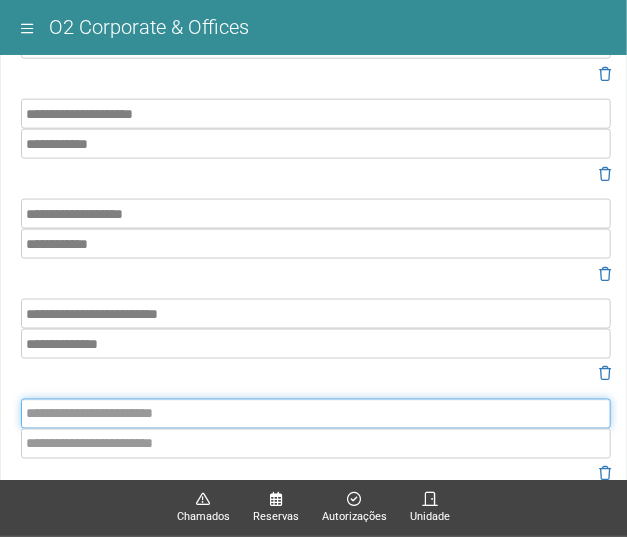 click at bounding box center (316, 414) 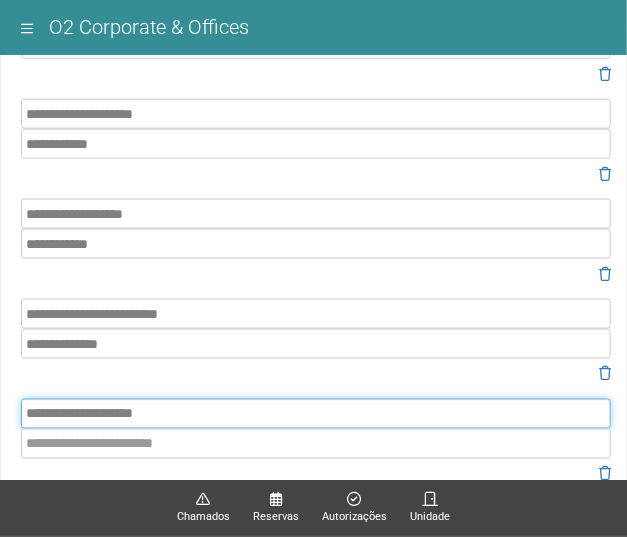 type on "**********" 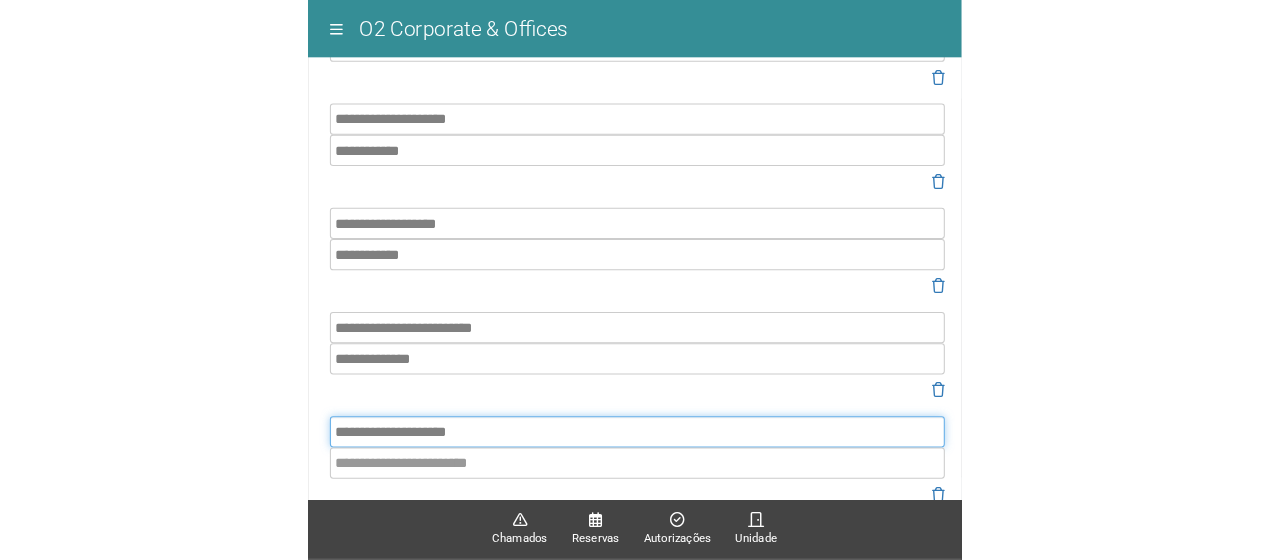 scroll, scrollTop: 23, scrollLeft: 0, axis: vertical 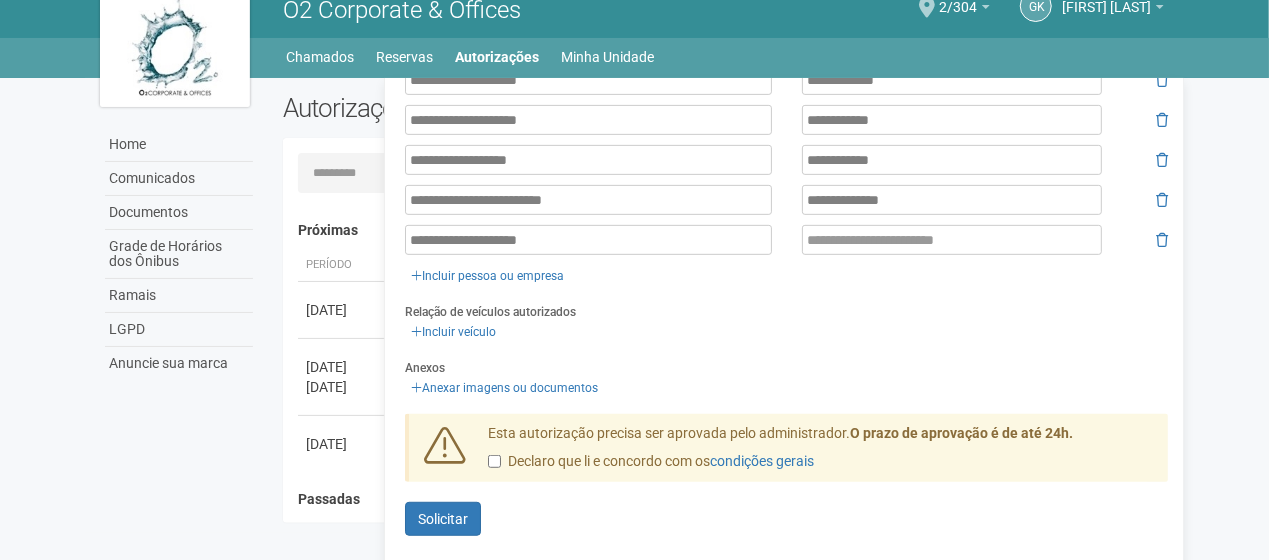 click on "Relação de veículos autorizados
Incluir veículo" at bounding box center (786, 322) 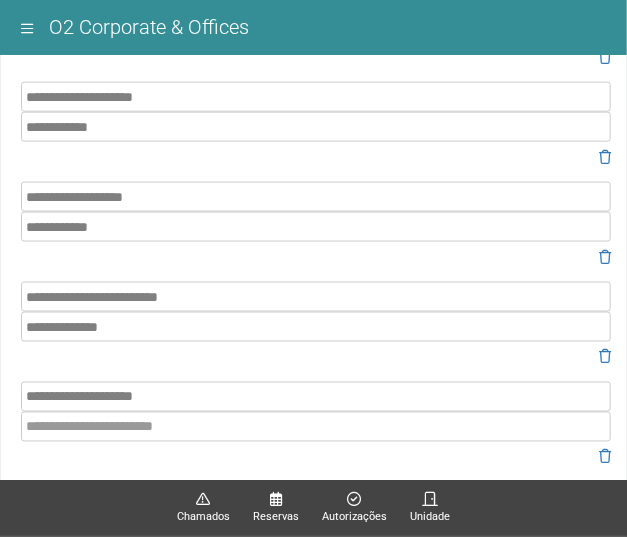 scroll, scrollTop: 628, scrollLeft: 0, axis: vertical 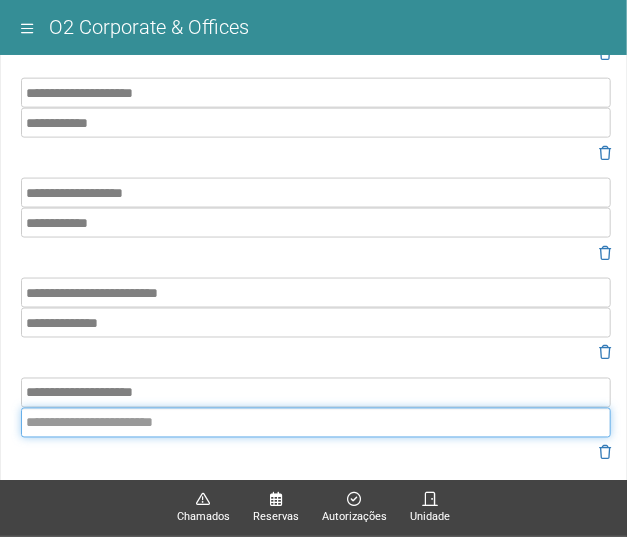 click at bounding box center (316, 423) 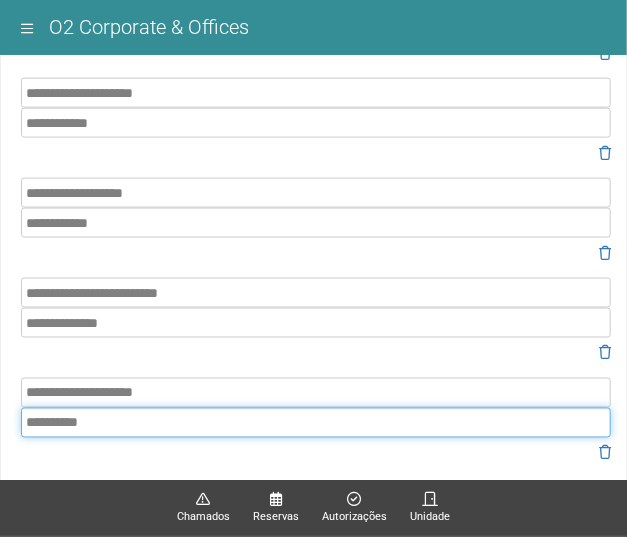 click on "**********" at bounding box center (316, 423) 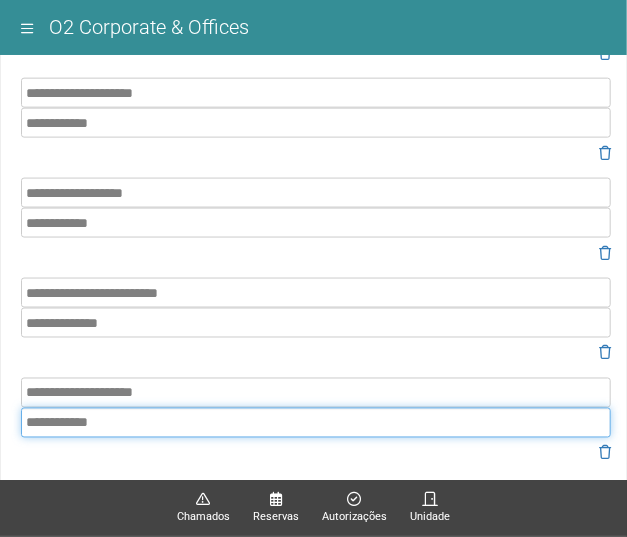 type on "**********" 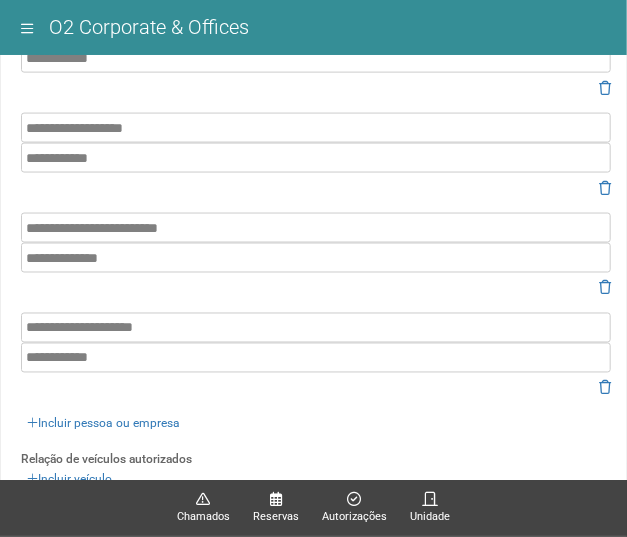 scroll, scrollTop: 828, scrollLeft: 0, axis: vertical 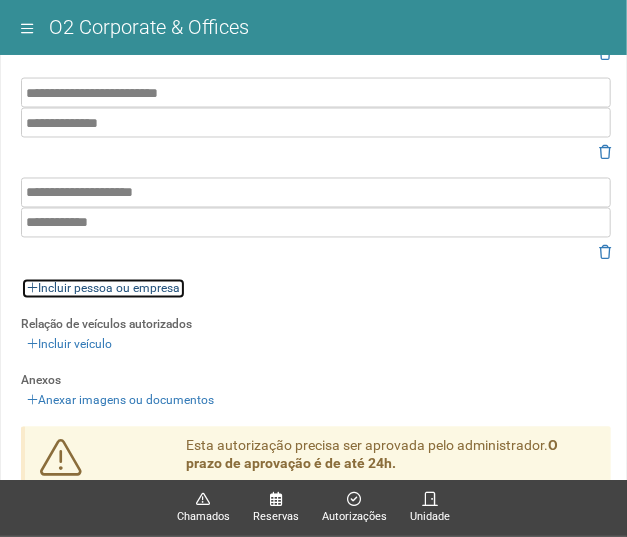 click on "Incluir pessoa ou empresa" at bounding box center [103, 289] 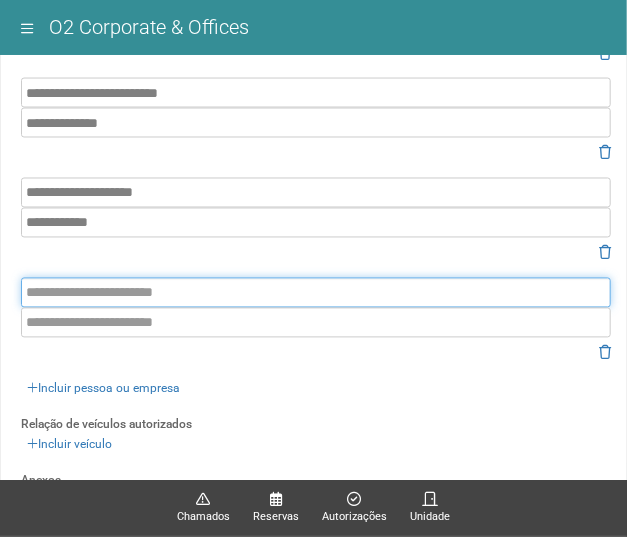 click at bounding box center (316, 293) 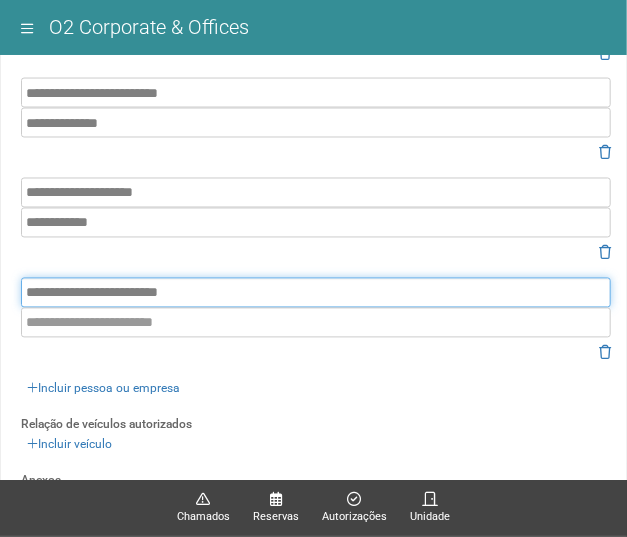 type on "**********" 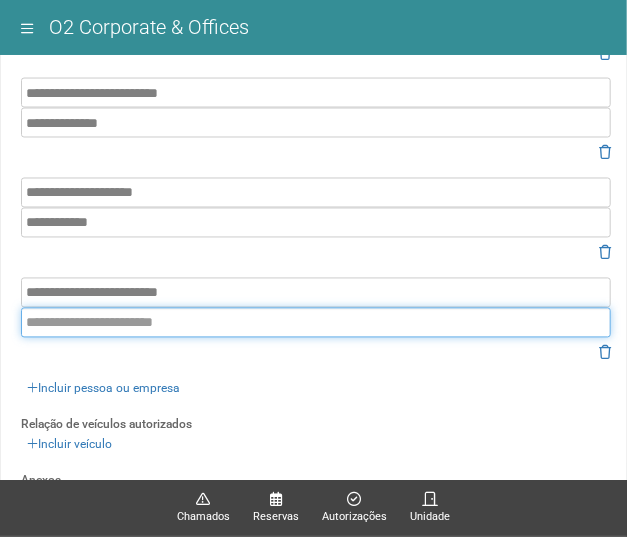 drag, startPoint x: 77, startPoint y: 328, endPoint x: 2, endPoint y: 296, distance: 81.5414 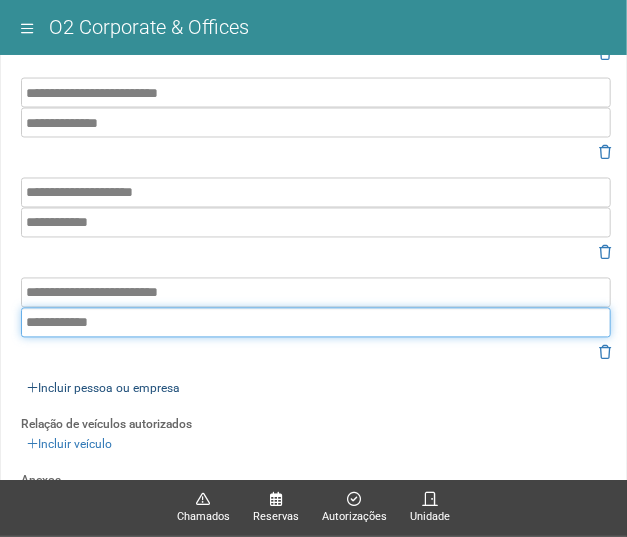 type on "**********" 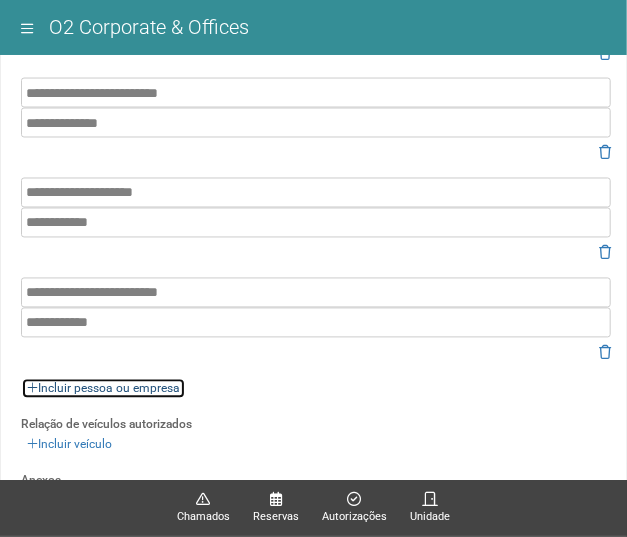 click on "Incluir pessoa ou empresa" at bounding box center [103, 389] 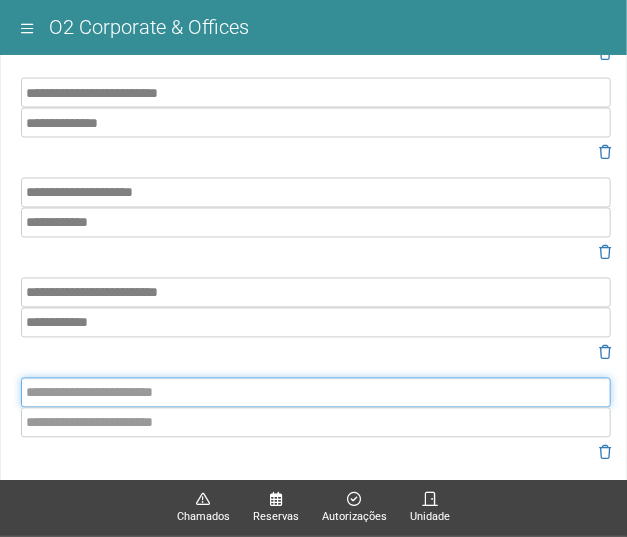 click at bounding box center (316, 393) 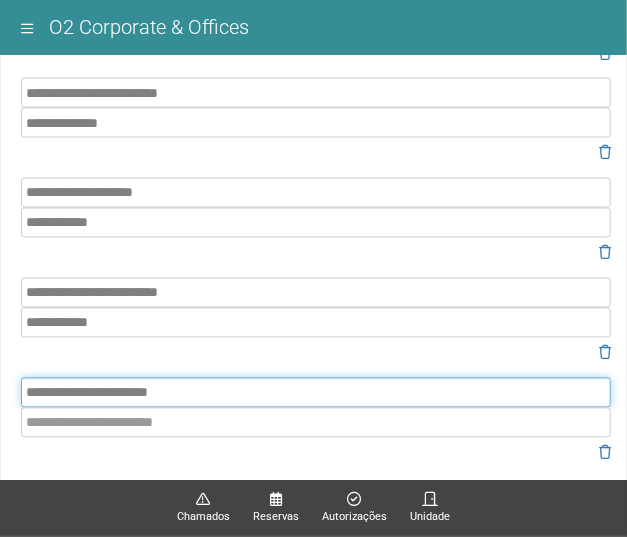 type on "**********" 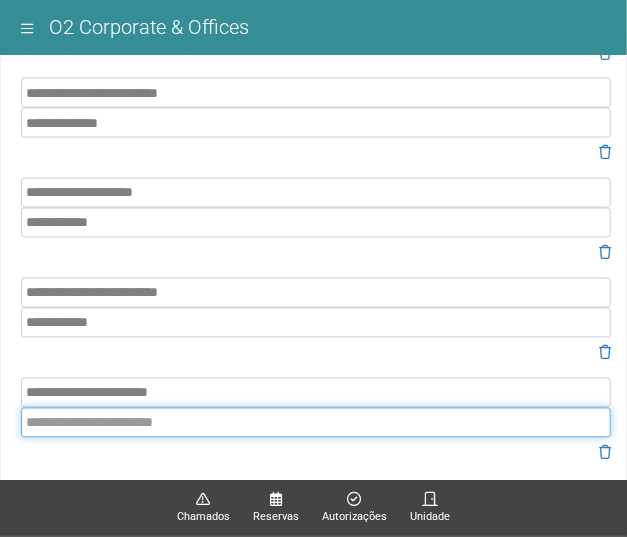 click at bounding box center [316, 423] 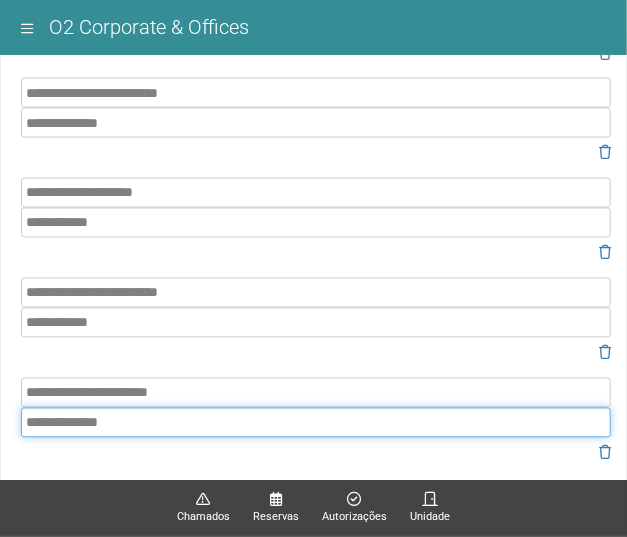type on "**********" 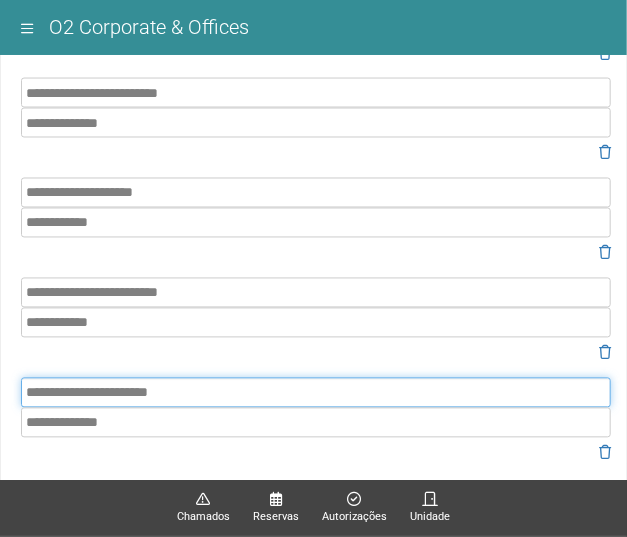 click on "**********" at bounding box center [316, 393] 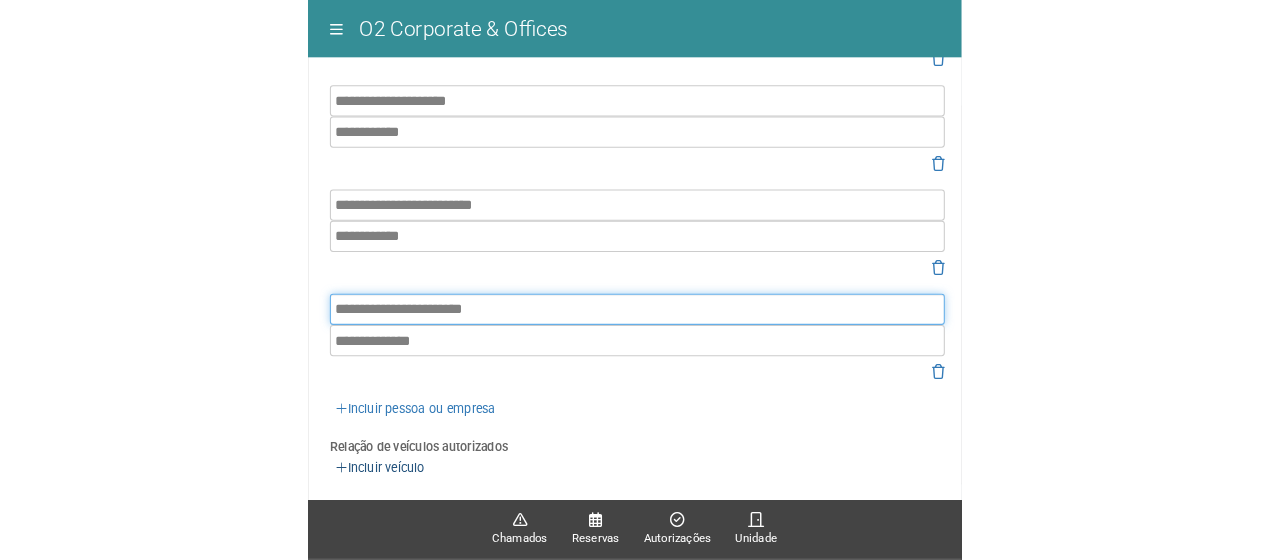 scroll, scrollTop: 1028, scrollLeft: 0, axis: vertical 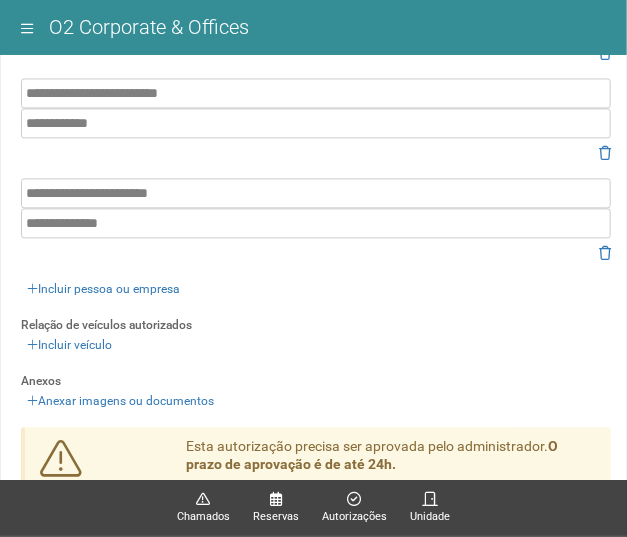 click on "**********" at bounding box center (316, -97) 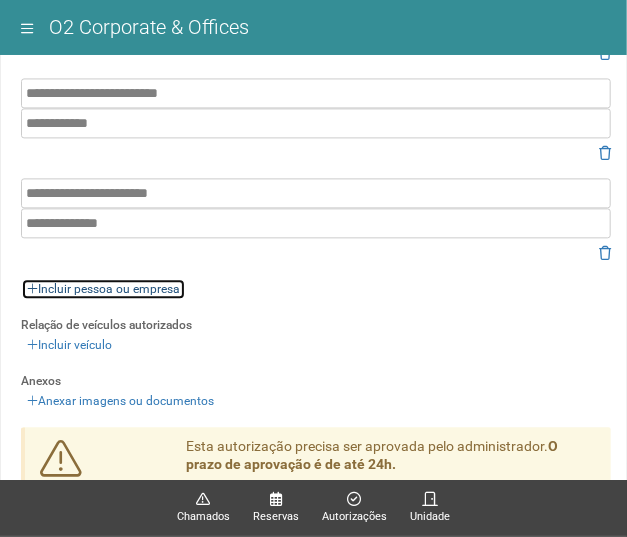 click on "Incluir pessoa ou empresa" at bounding box center [103, 289] 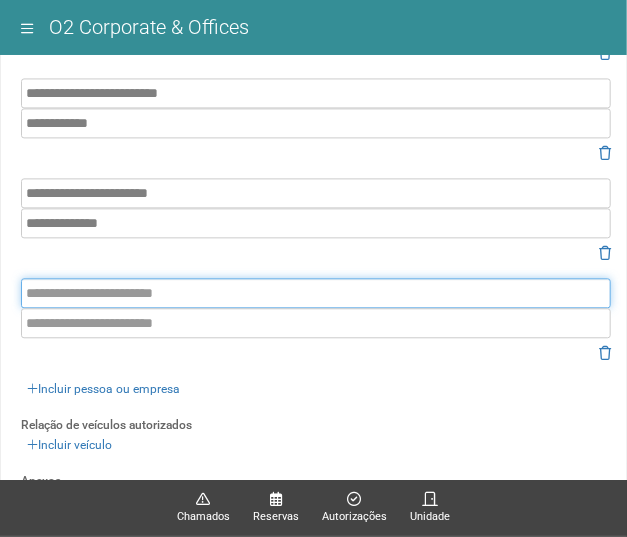 click at bounding box center [316, 293] 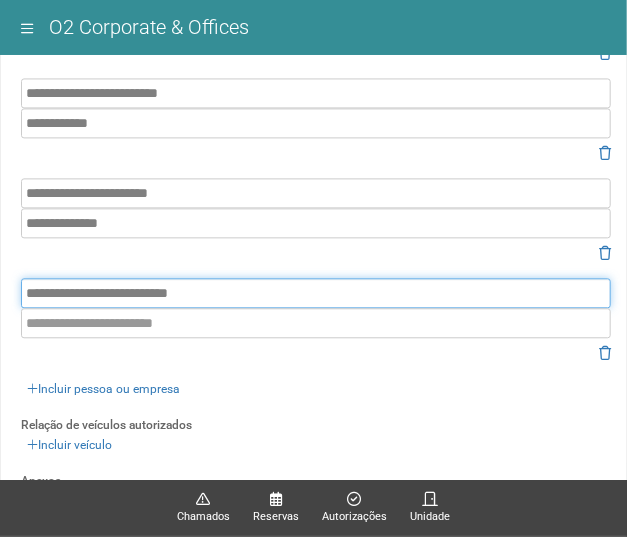 type on "**********" 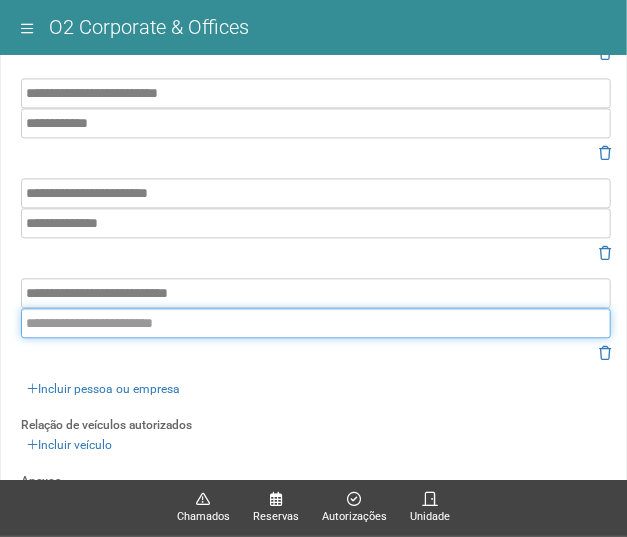 click at bounding box center [316, 323] 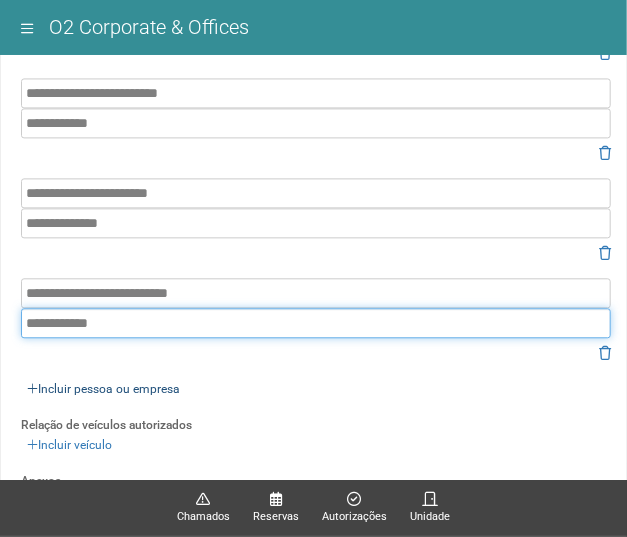 type on "**********" 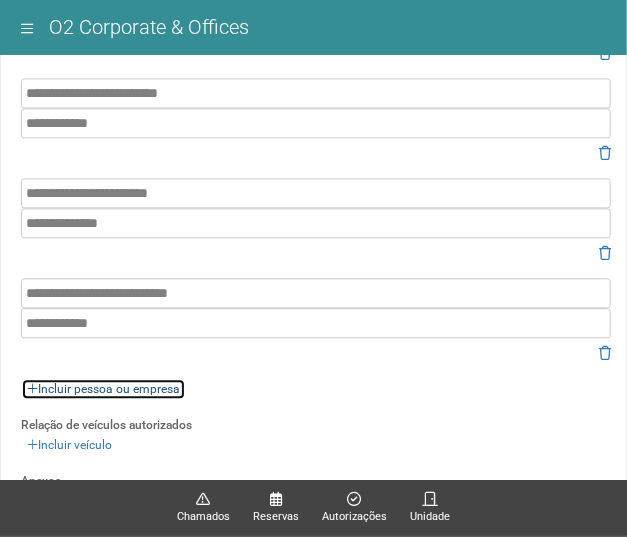 click on "Incluir pessoa ou empresa" at bounding box center [103, 389] 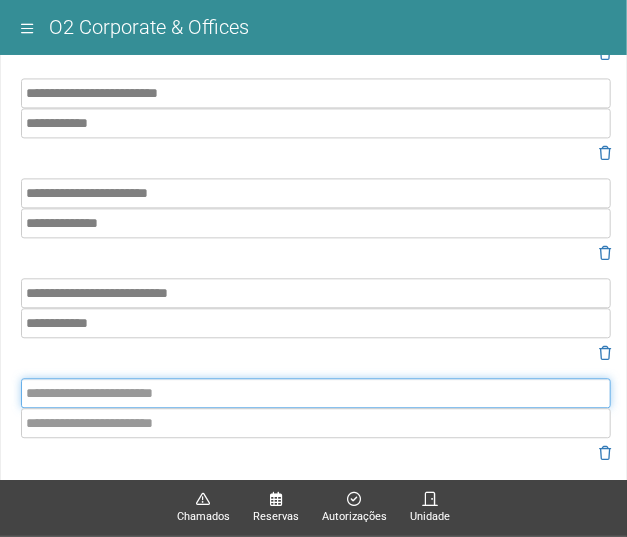 click at bounding box center [316, 393] 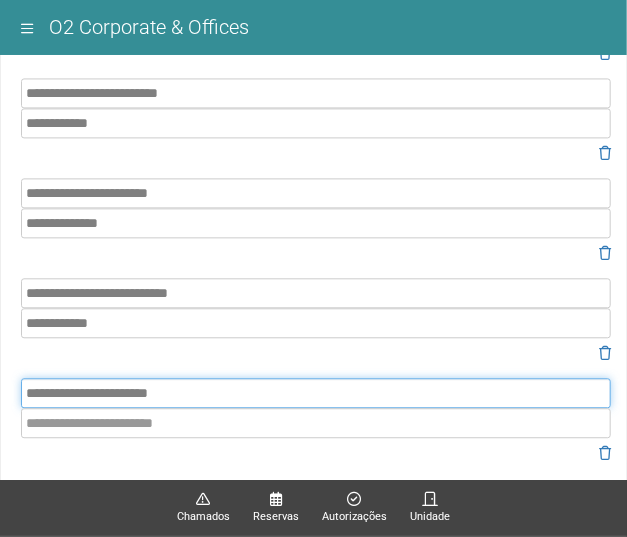 type on "**********" 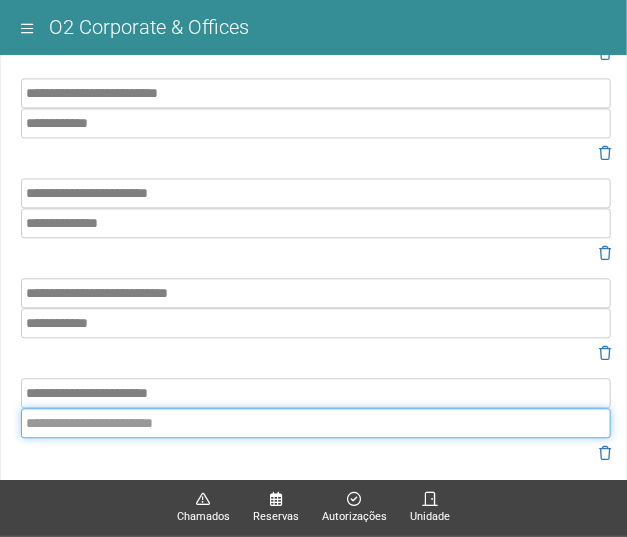 click at bounding box center [316, 423] 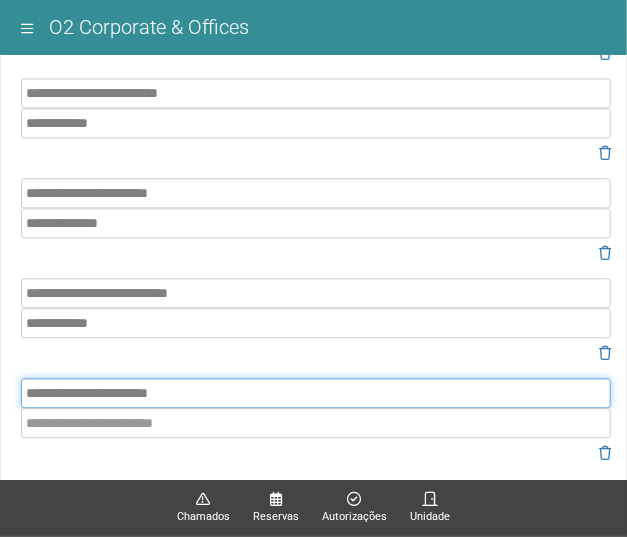 drag, startPoint x: 246, startPoint y: 393, endPoint x: -51, endPoint y: 411, distance: 297.54495 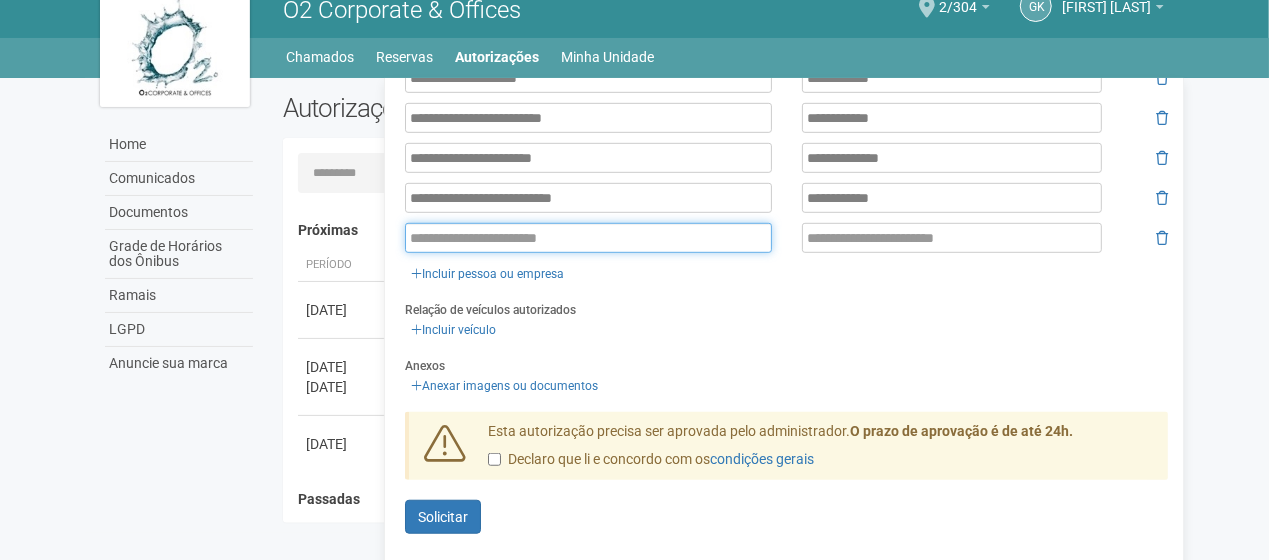 scroll, scrollTop: 588, scrollLeft: 0, axis: vertical 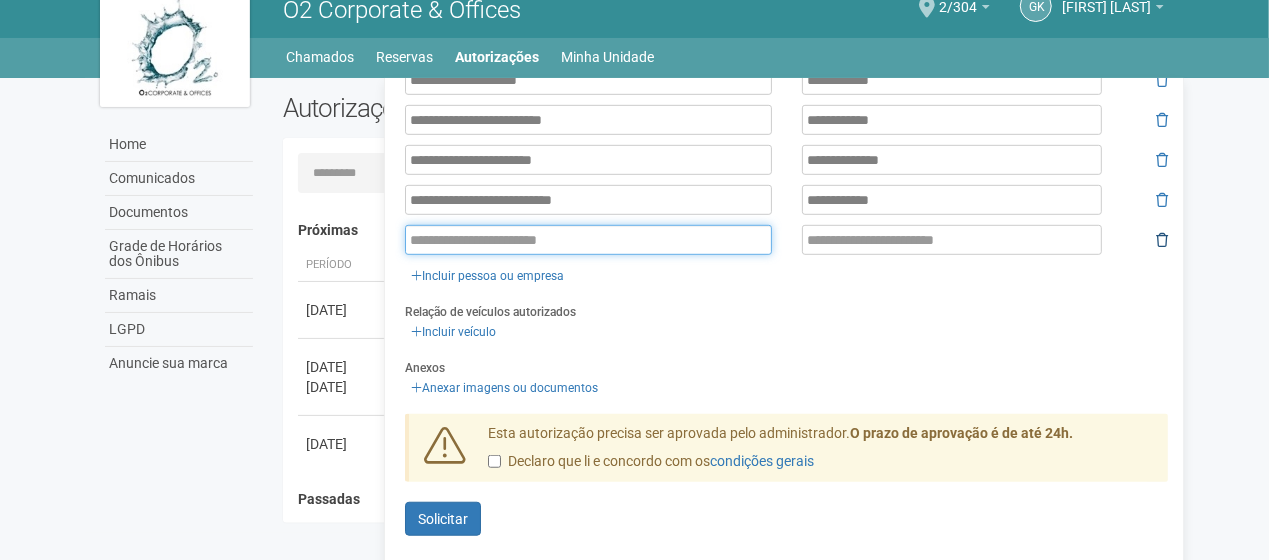 type 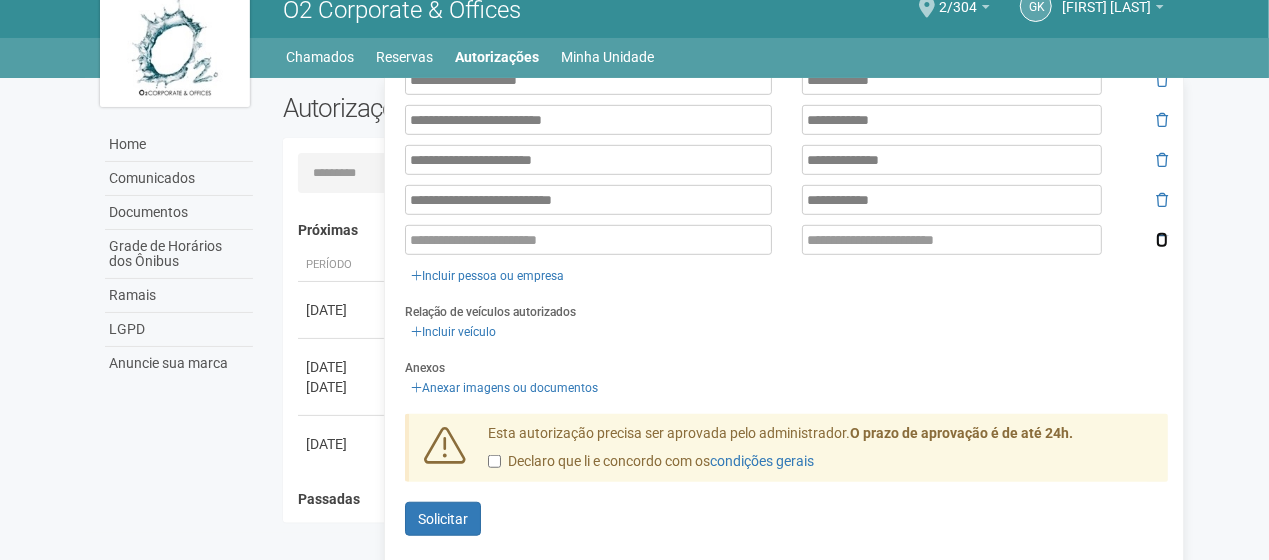 click at bounding box center [1162, 240] 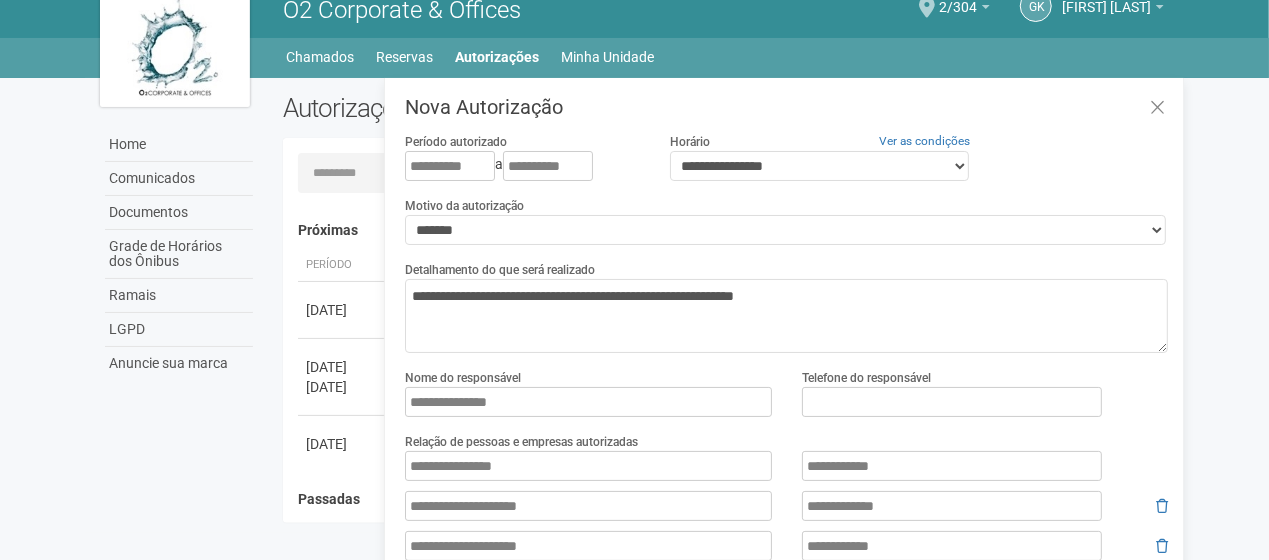 scroll, scrollTop: 0, scrollLeft: 0, axis: both 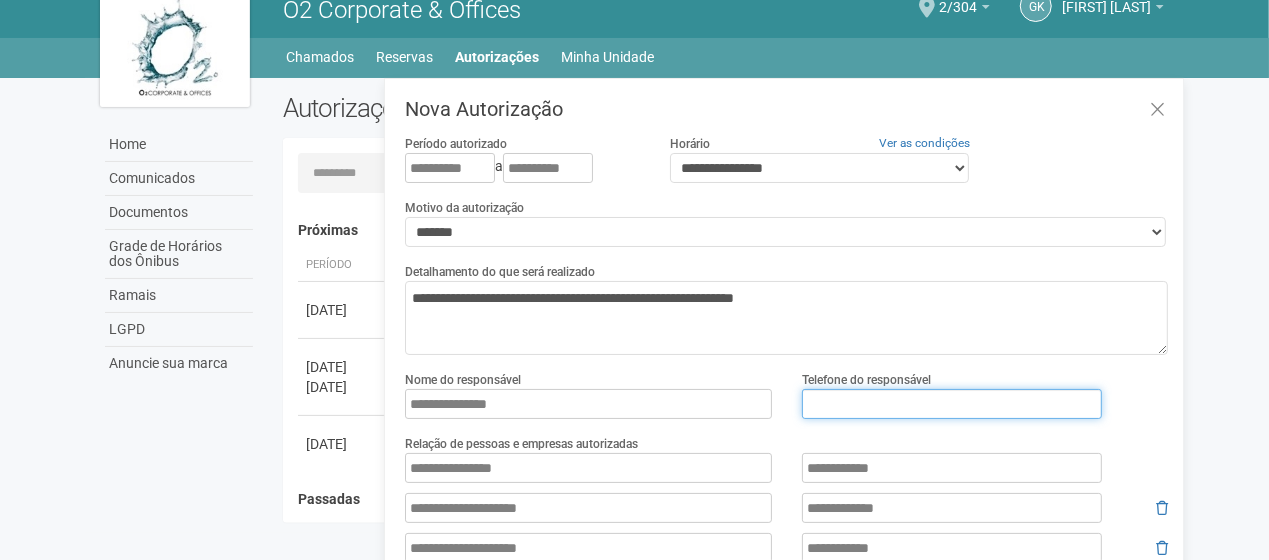 click at bounding box center (952, 404) 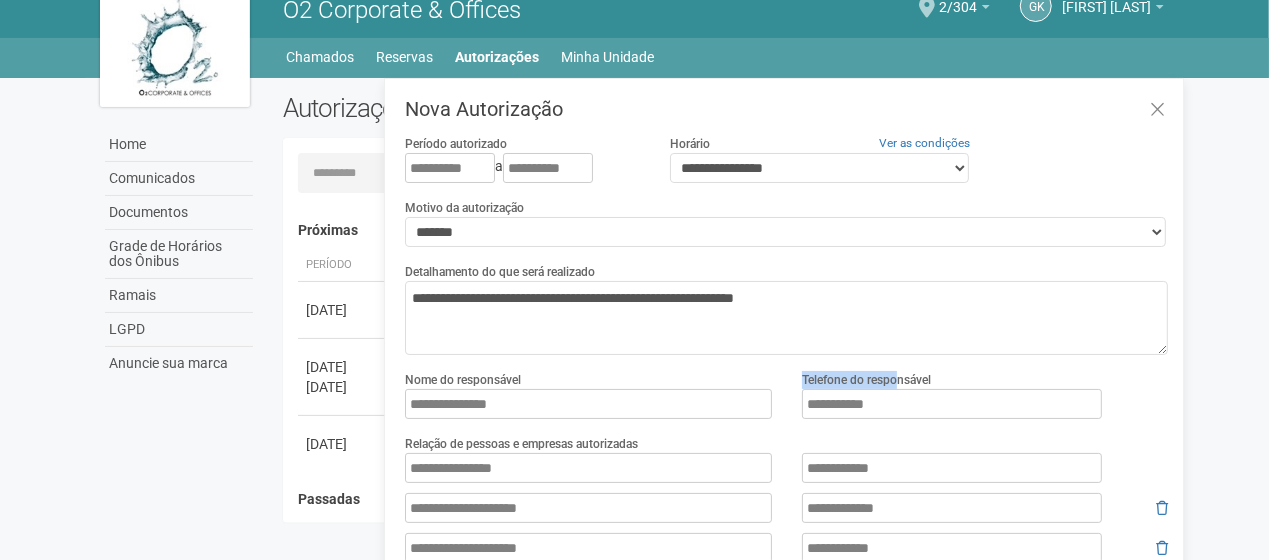 drag, startPoint x: 900, startPoint y: 388, endPoint x: 722, endPoint y: 420, distance: 180.85353 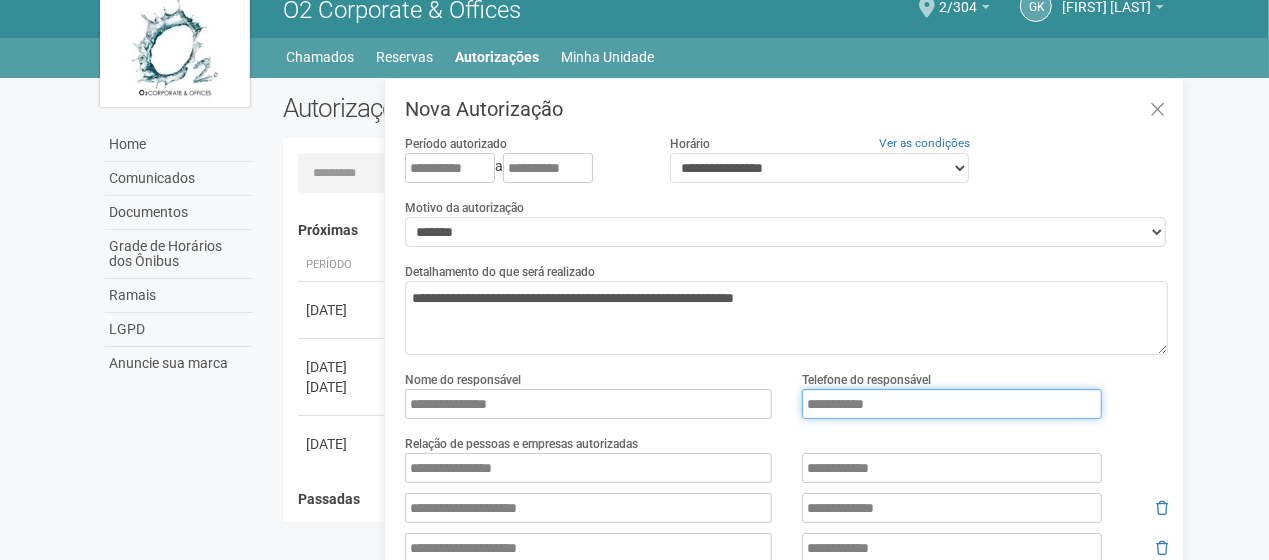 drag, startPoint x: 722, startPoint y: 420, endPoint x: 1000, endPoint y: 394, distance: 279.21317 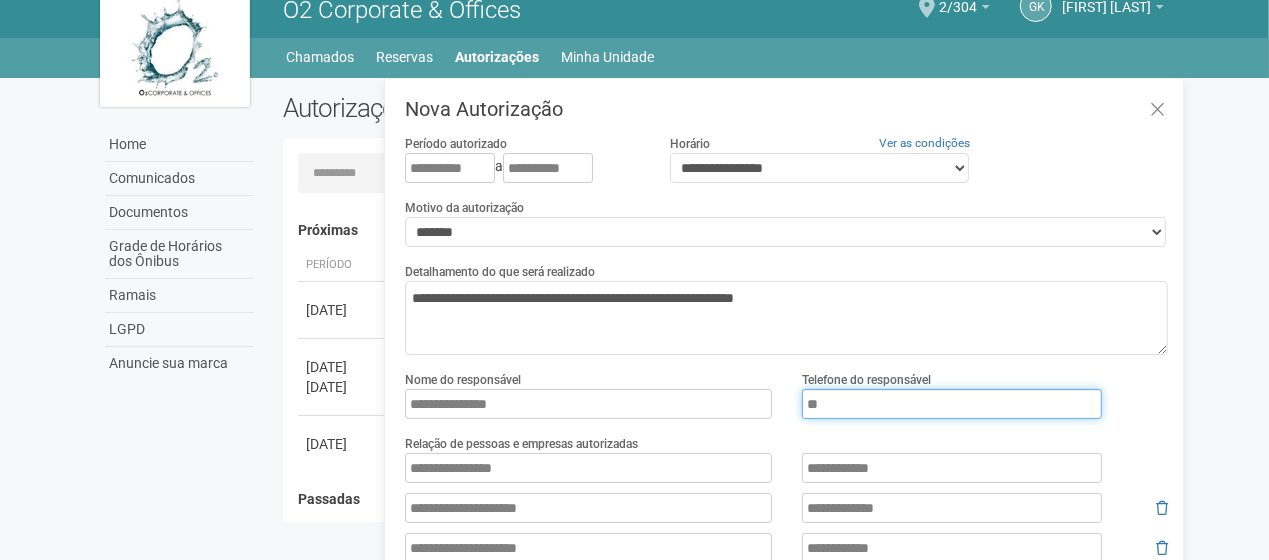 type on "*" 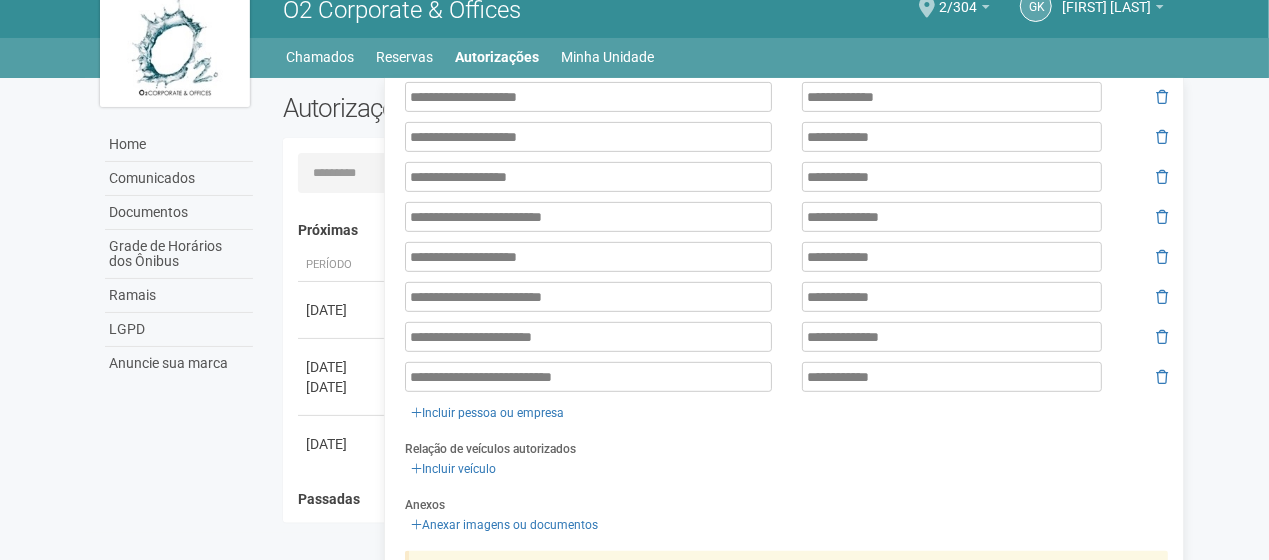 scroll, scrollTop: 548, scrollLeft: 0, axis: vertical 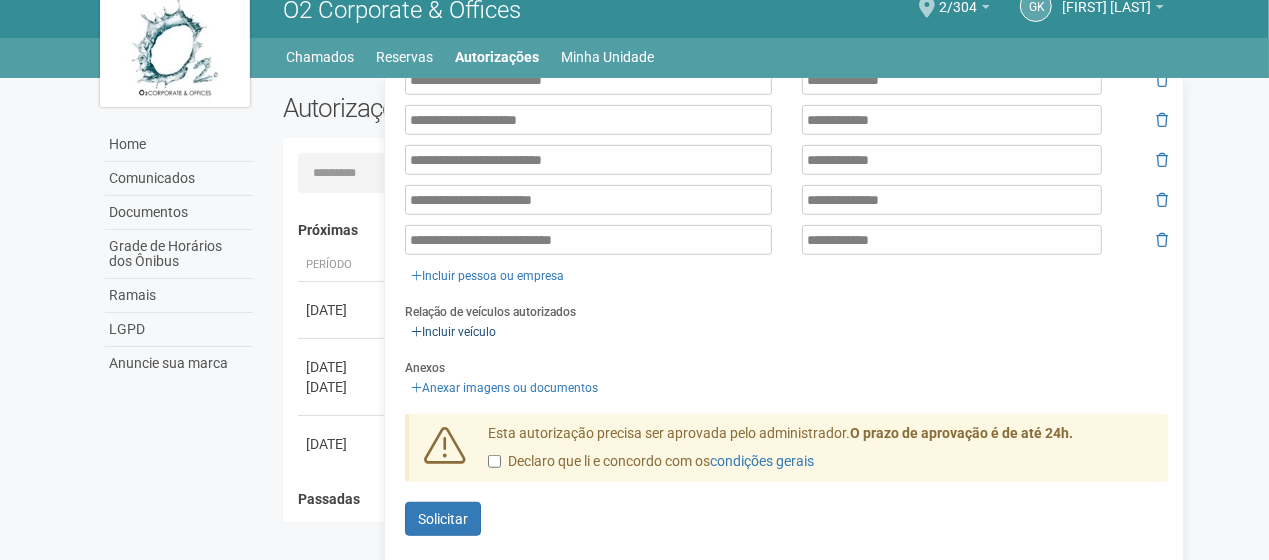 type on "**********" 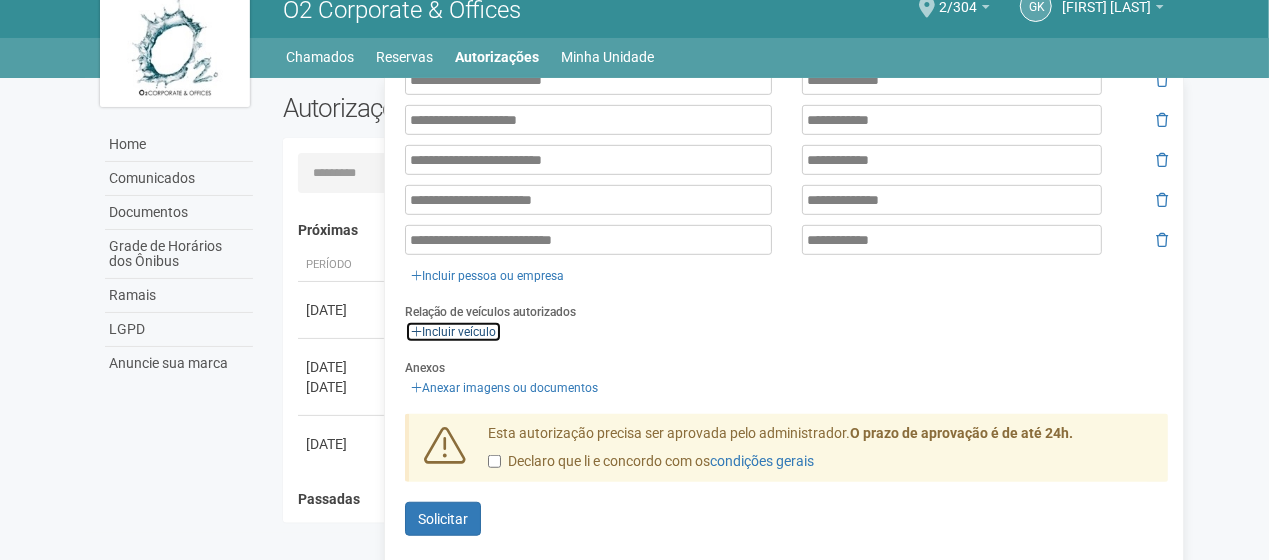 click on "Incluir veículo" at bounding box center [453, 332] 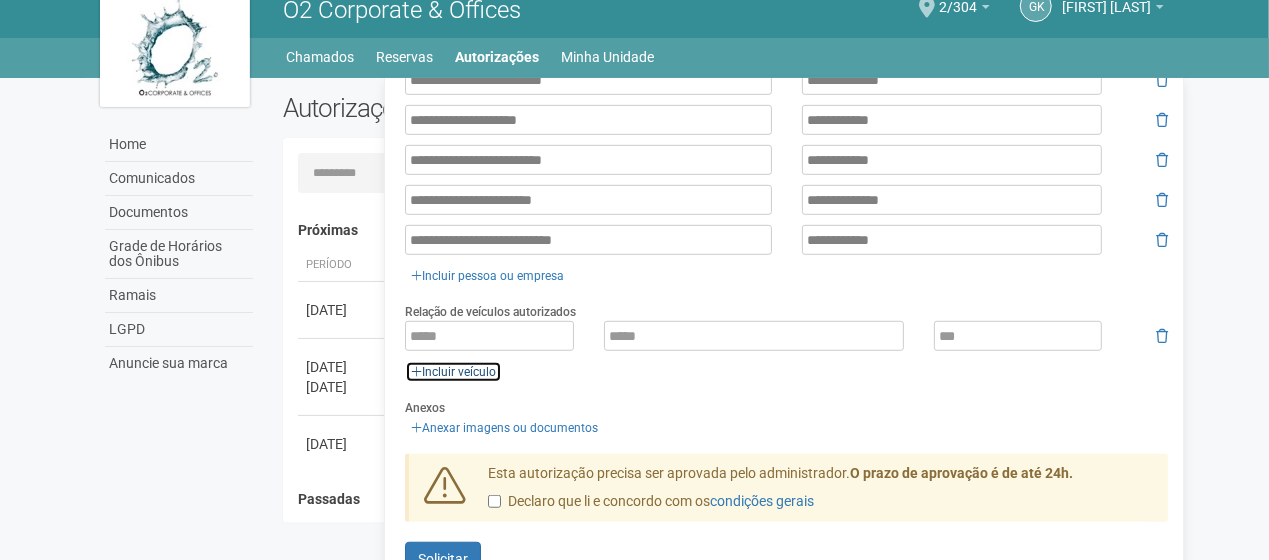 click on "Incluir veículo" at bounding box center (453, 372) 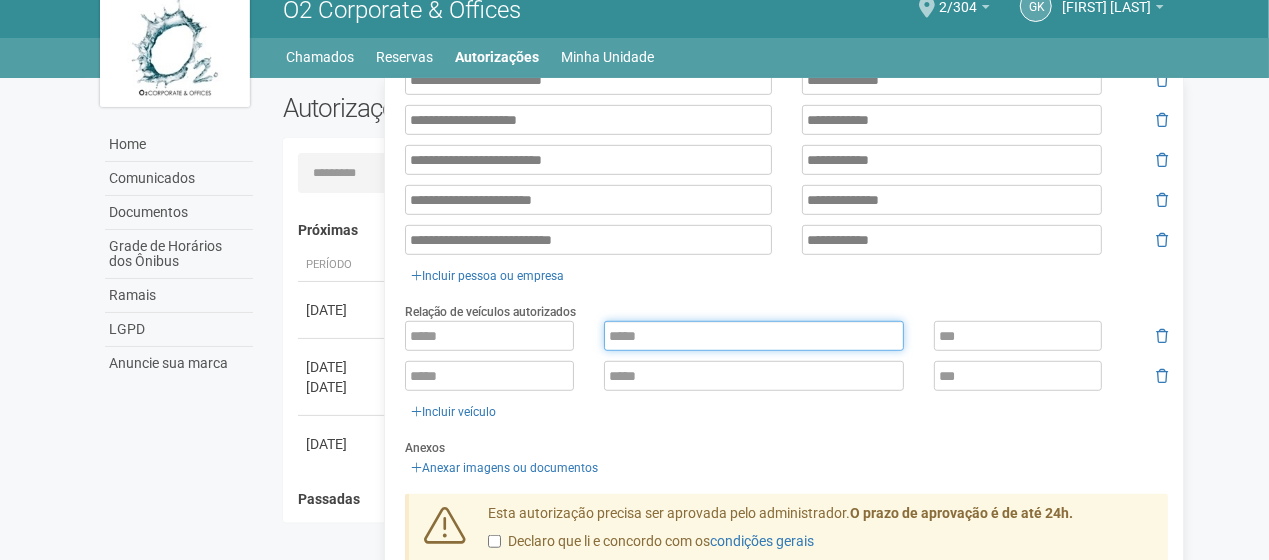 click at bounding box center (754, 336) 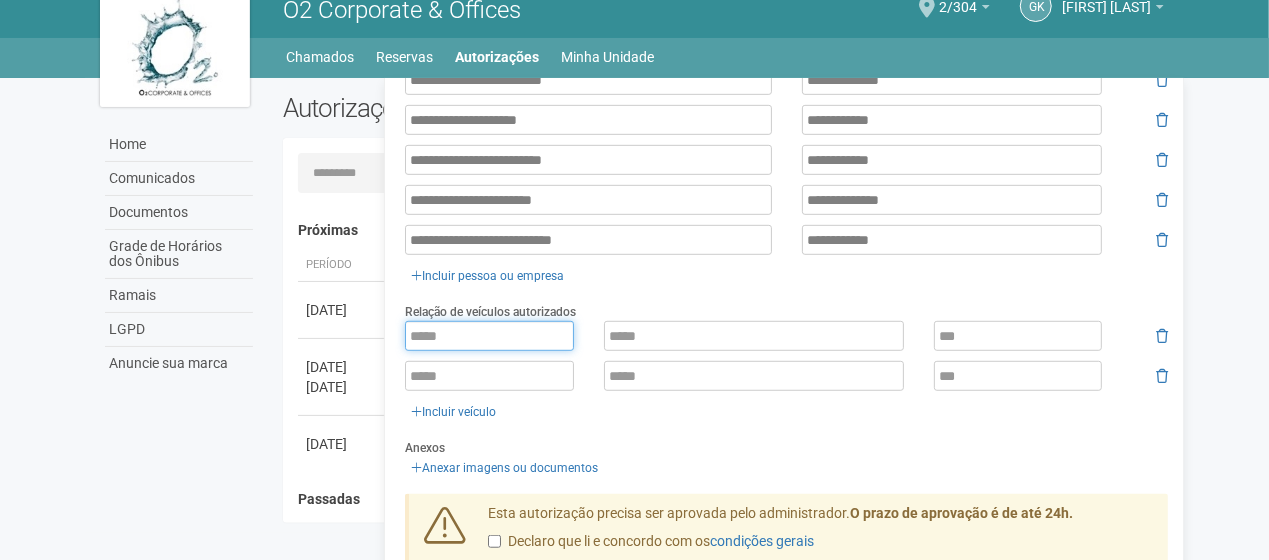 click at bounding box center (489, 336) 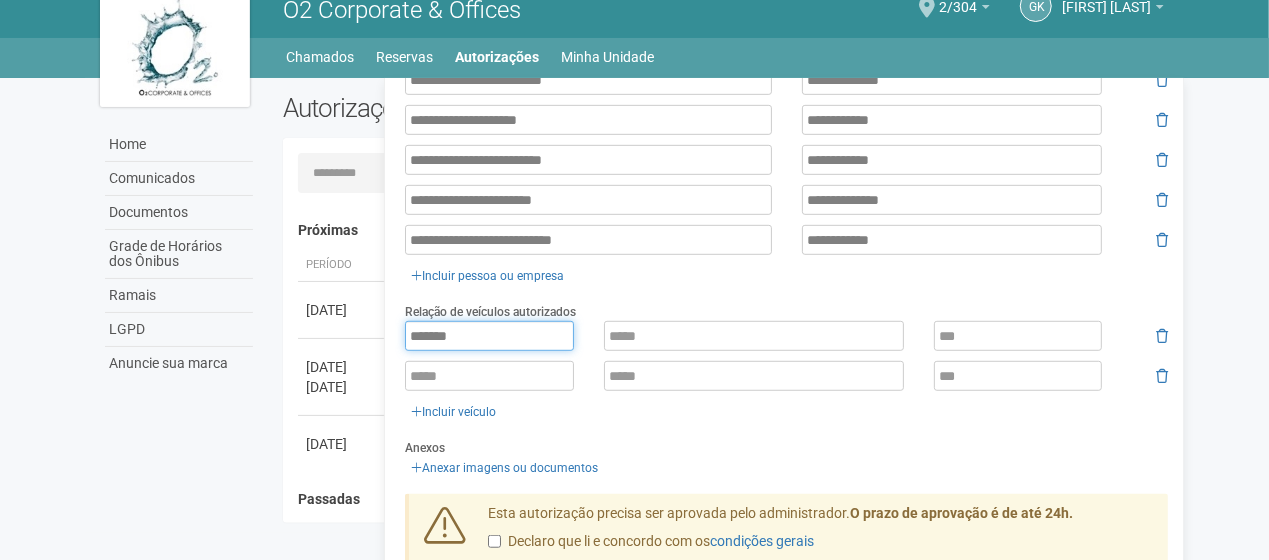 type on "*******" 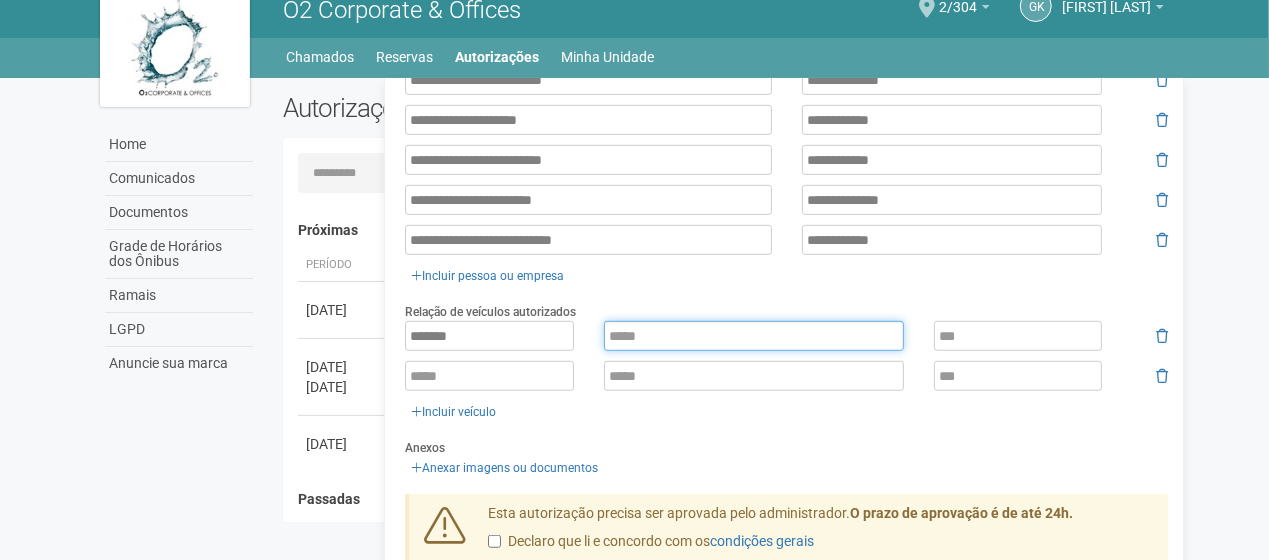 click at bounding box center [754, 336] 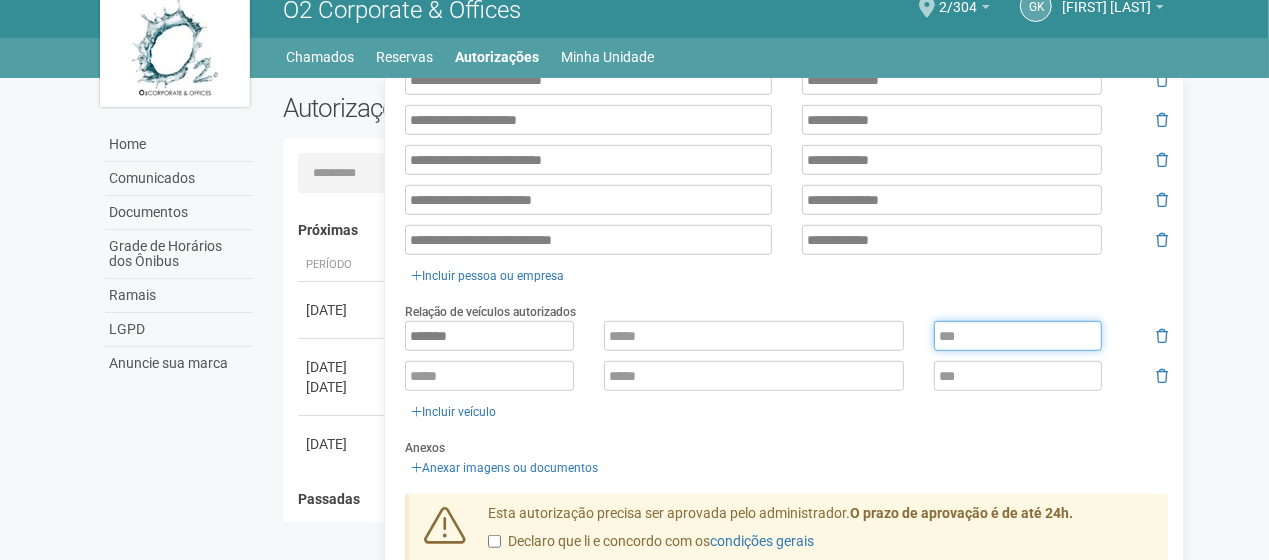 click at bounding box center (1018, 336) 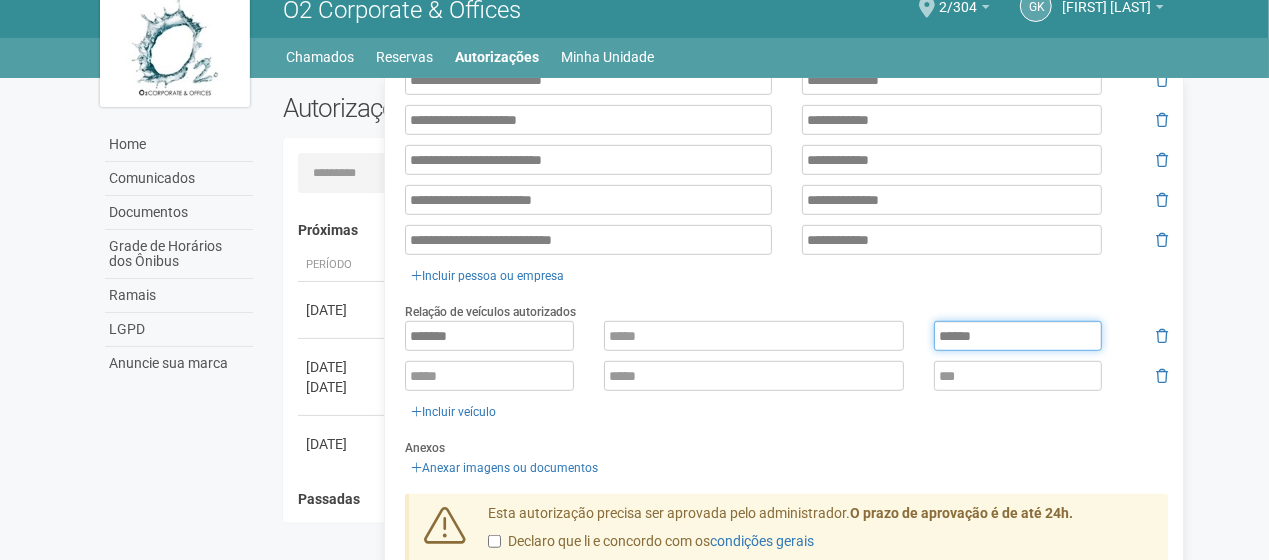 type on "******" 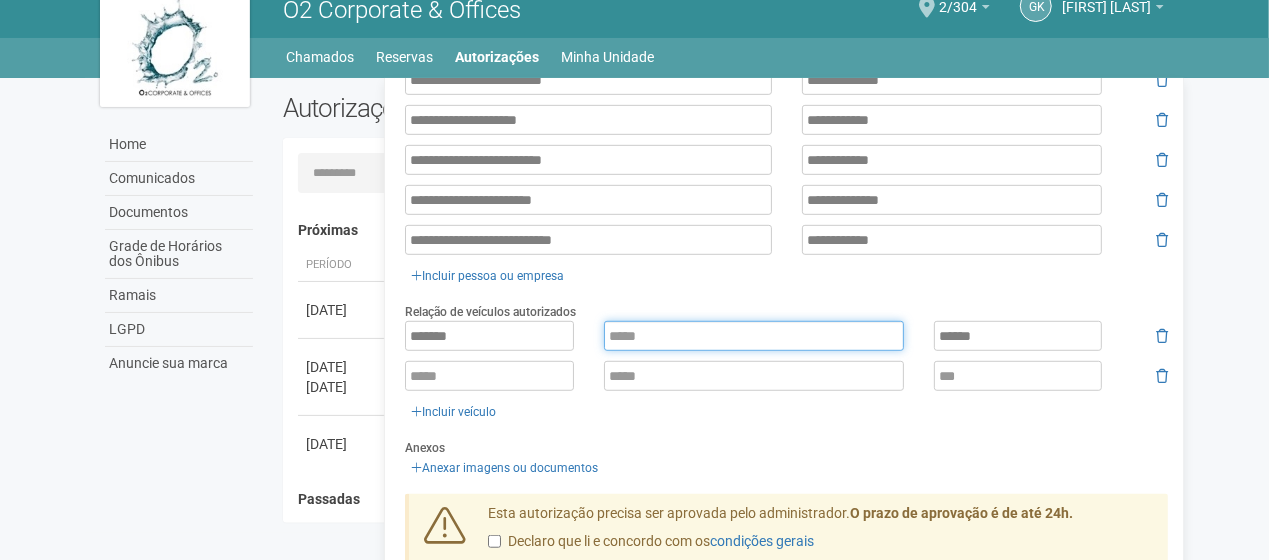 click at bounding box center (754, 336) 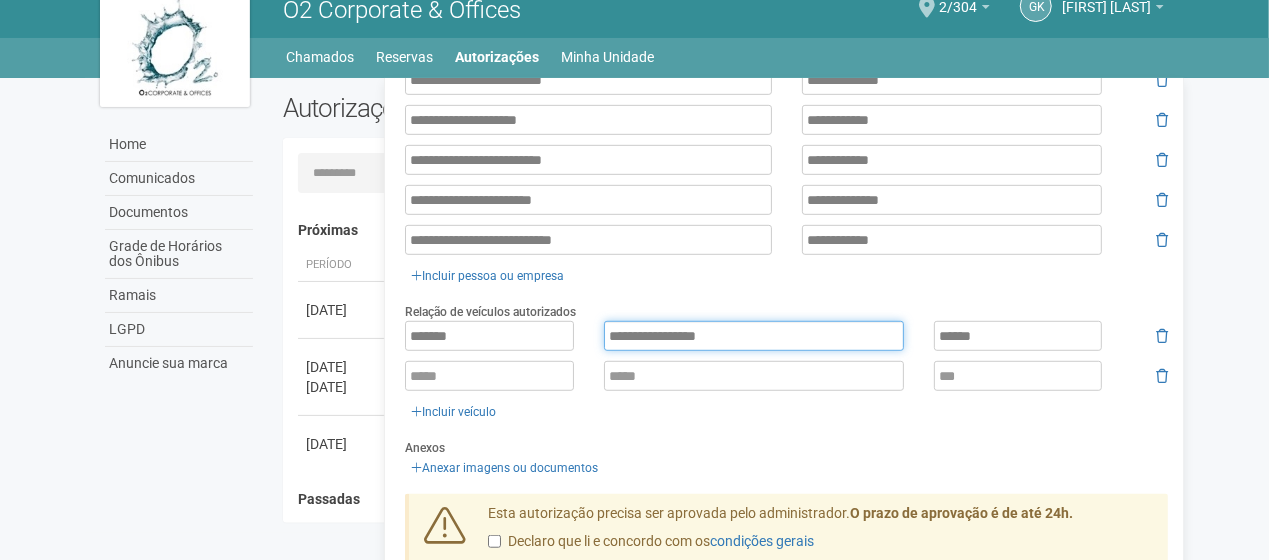 type on "**********" 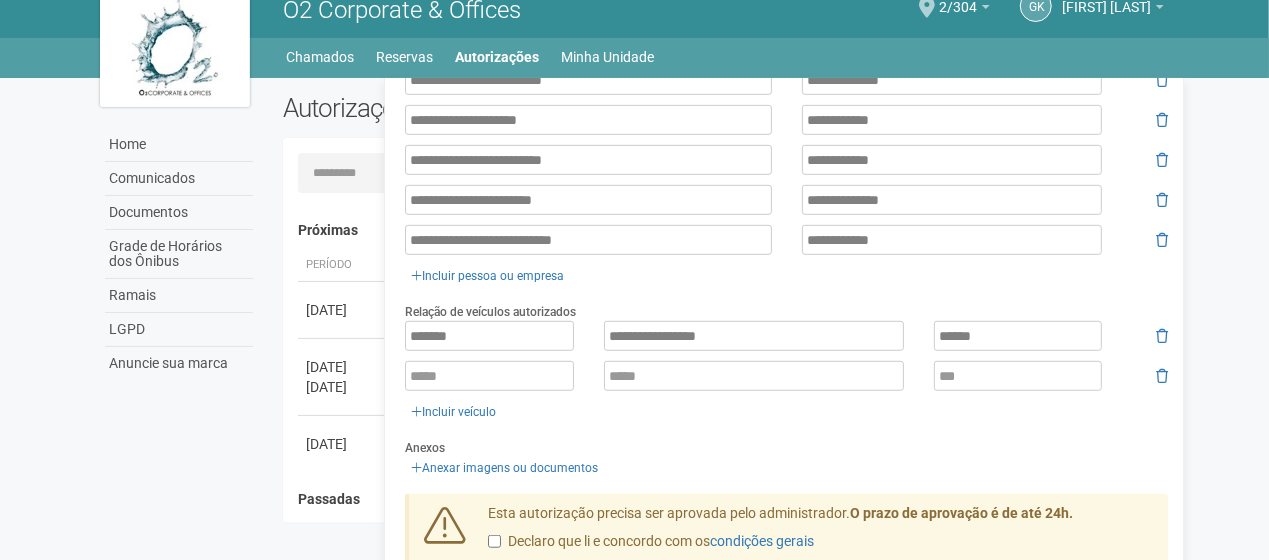 click on "**********" at bounding box center (786, 372) 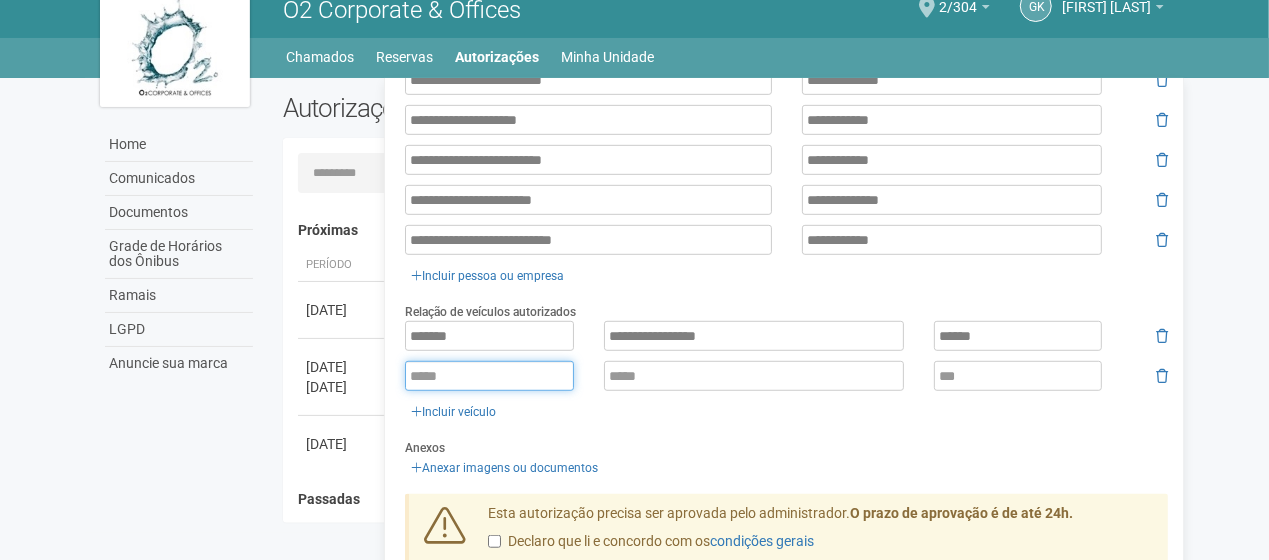 click at bounding box center (489, 376) 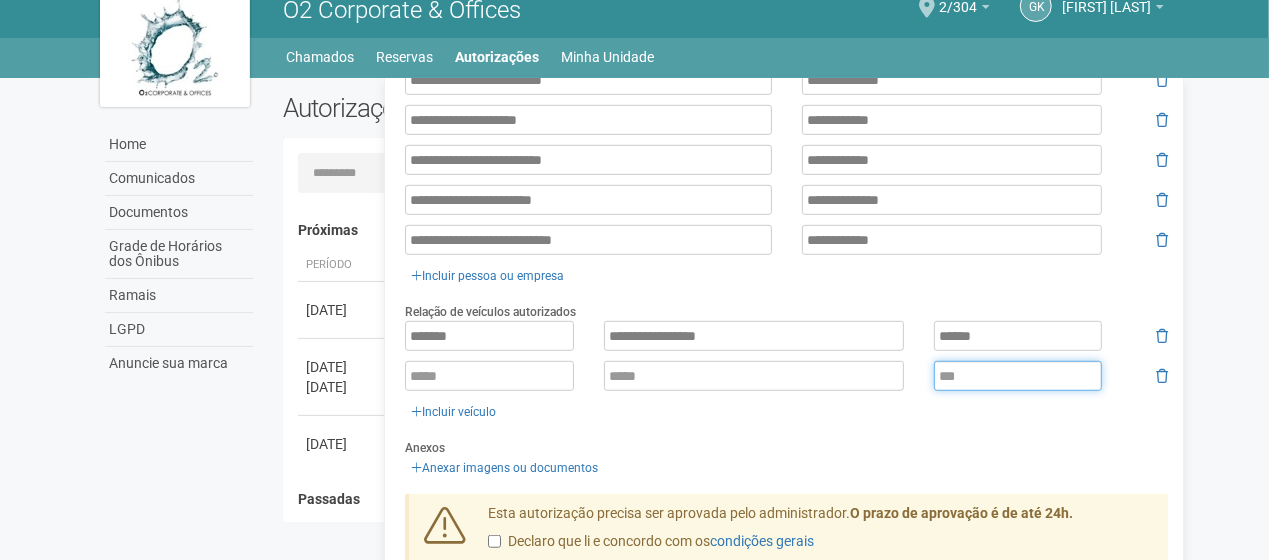 click at bounding box center [1018, 376] 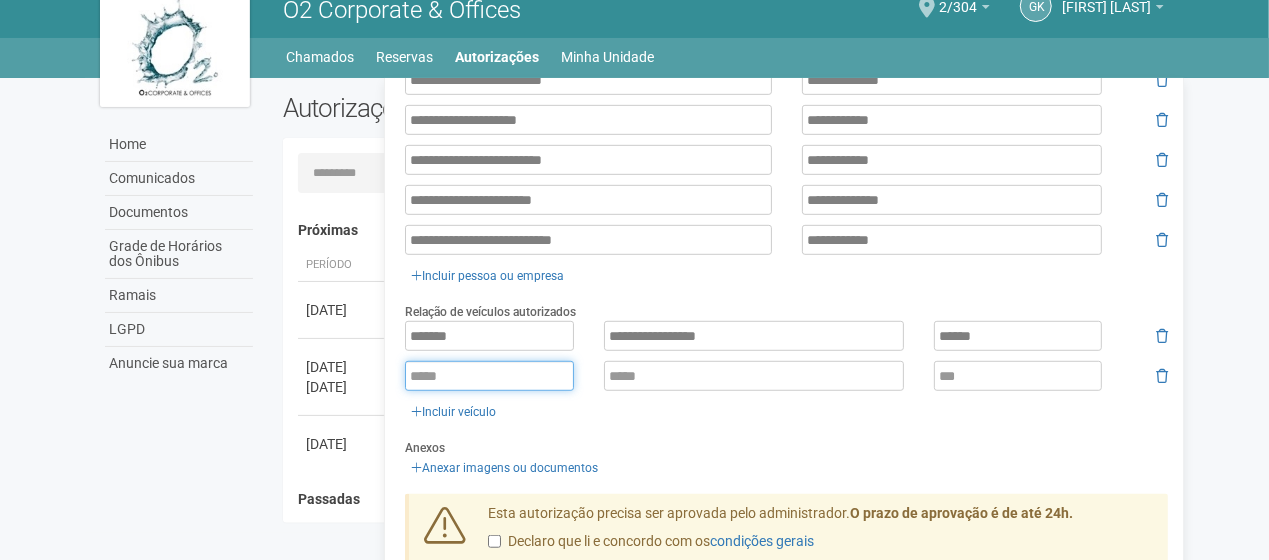 click at bounding box center [489, 376] 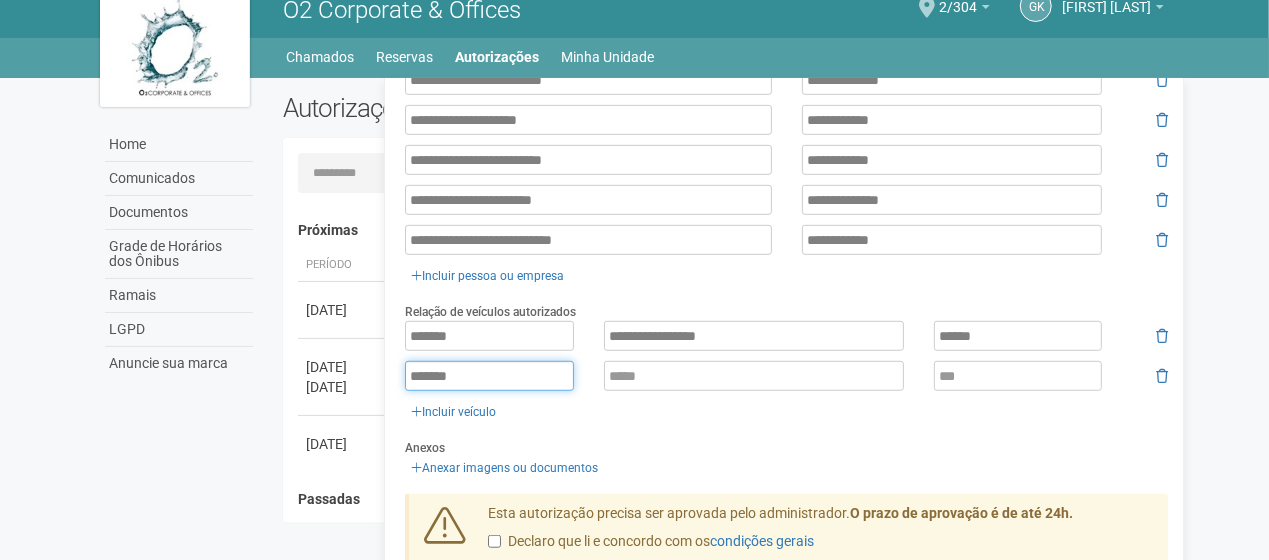 type on "*******" 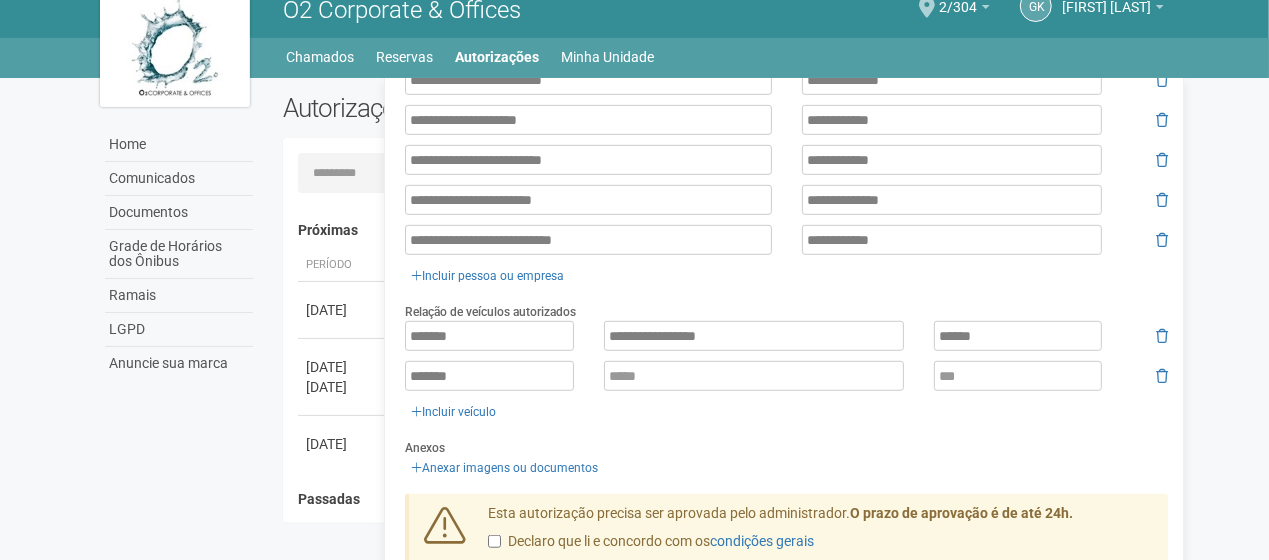click on "**********" at bounding box center (786, 372) 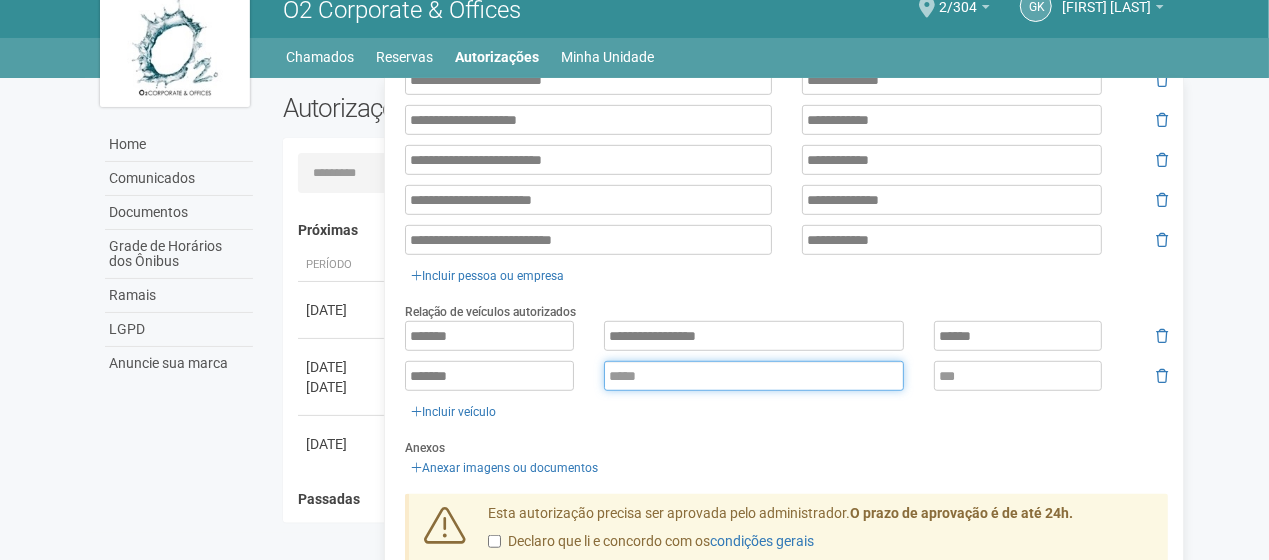 click at bounding box center [754, 376] 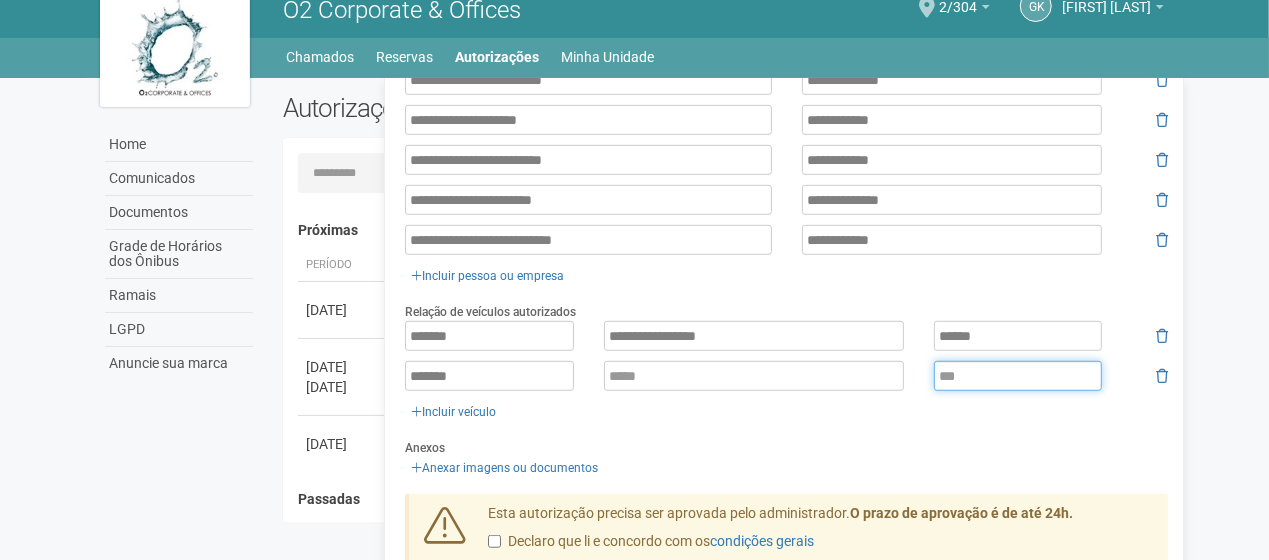 drag, startPoint x: 988, startPoint y: 382, endPoint x: 970, endPoint y: 382, distance: 18 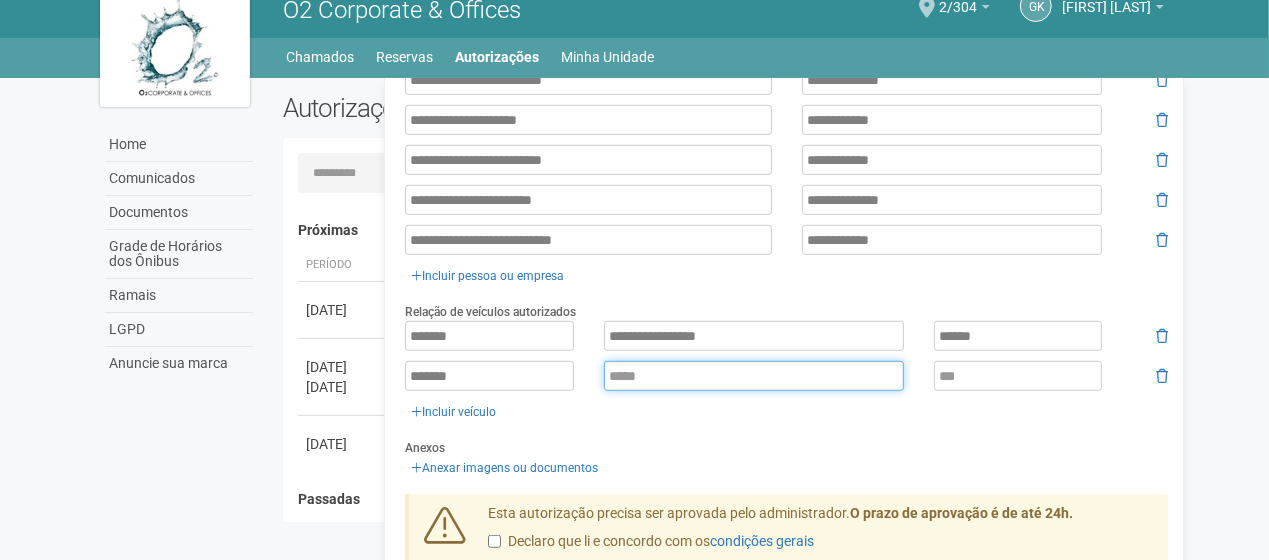 drag, startPoint x: 752, startPoint y: 379, endPoint x: 738, endPoint y: 382, distance: 14.3178215 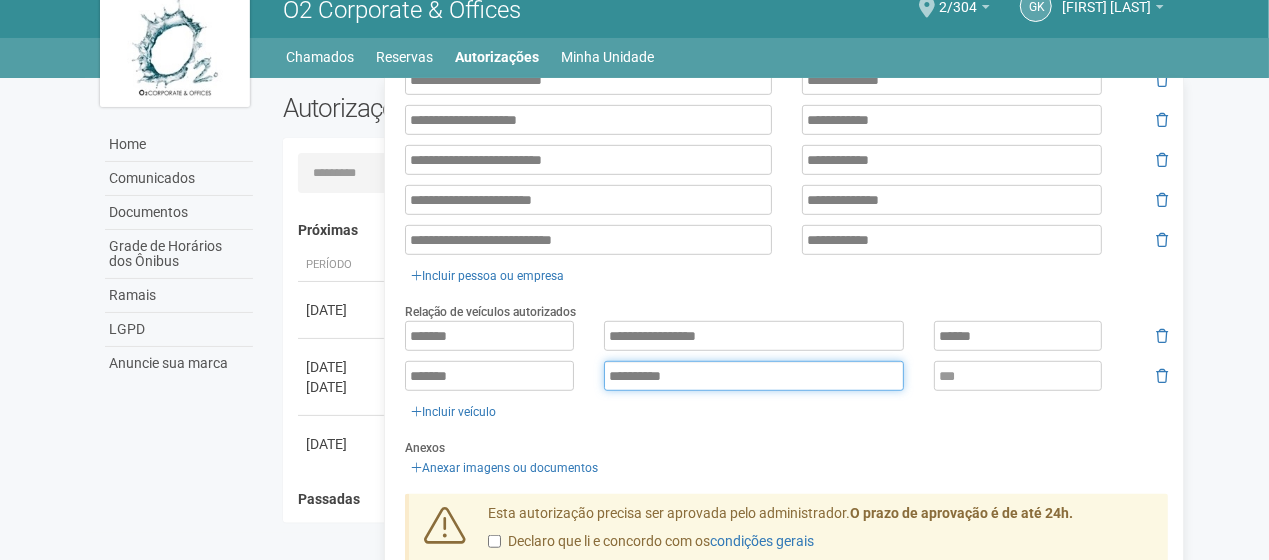 type on "**********" 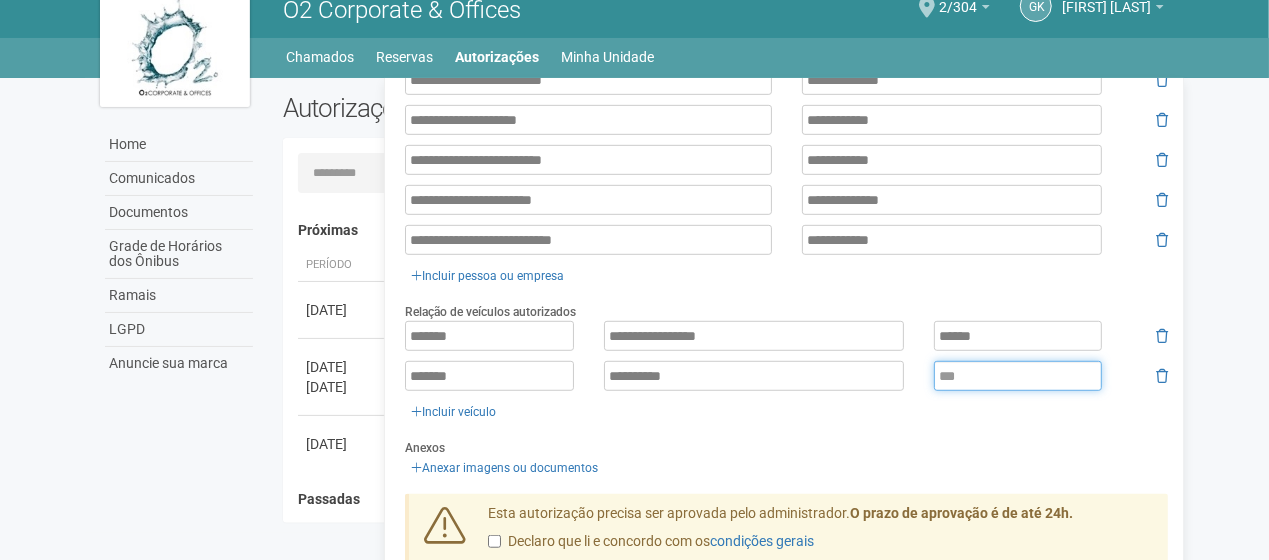 click at bounding box center (1018, 376) 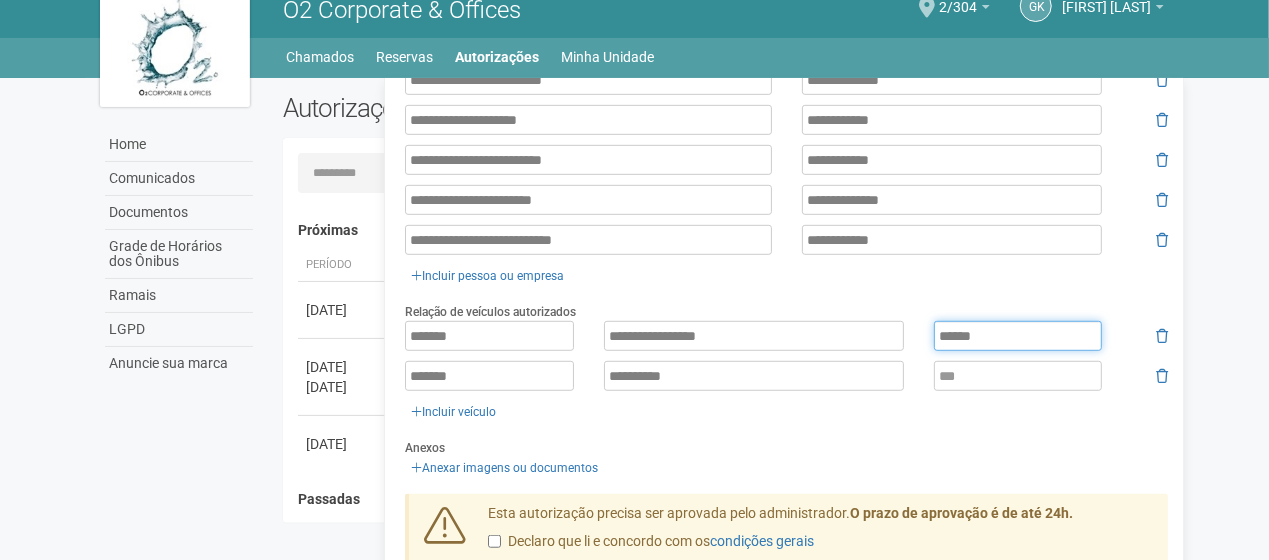 drag, startPoint x: 1005, startPoint y: 340, endPoint x: 940, endPoint y: 342, distance: 65.03076 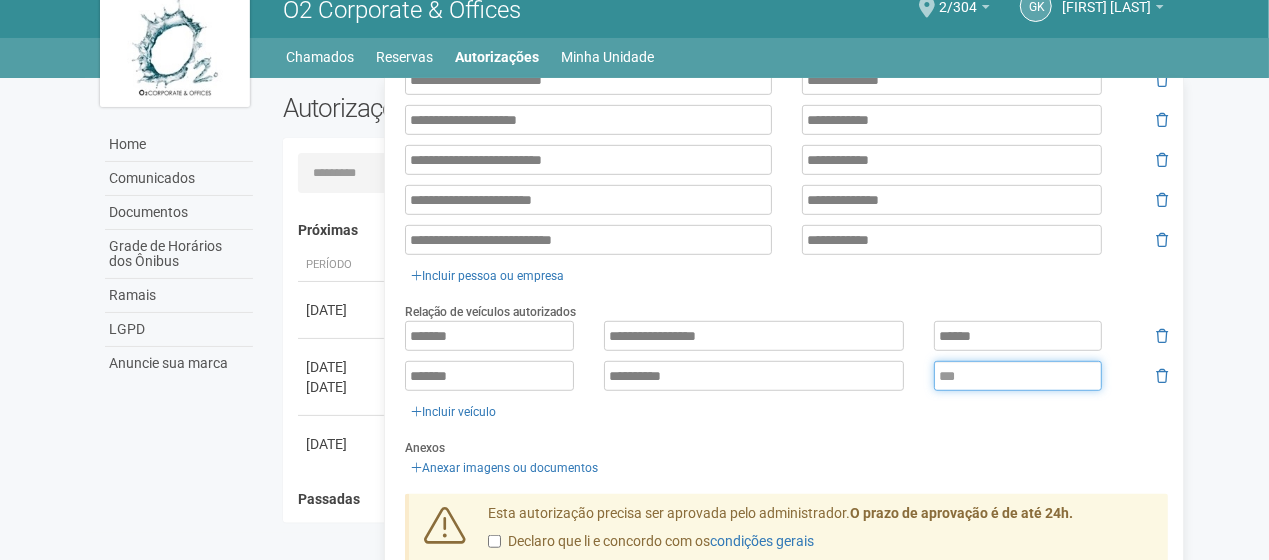 click at bounding box center [1018, 376] 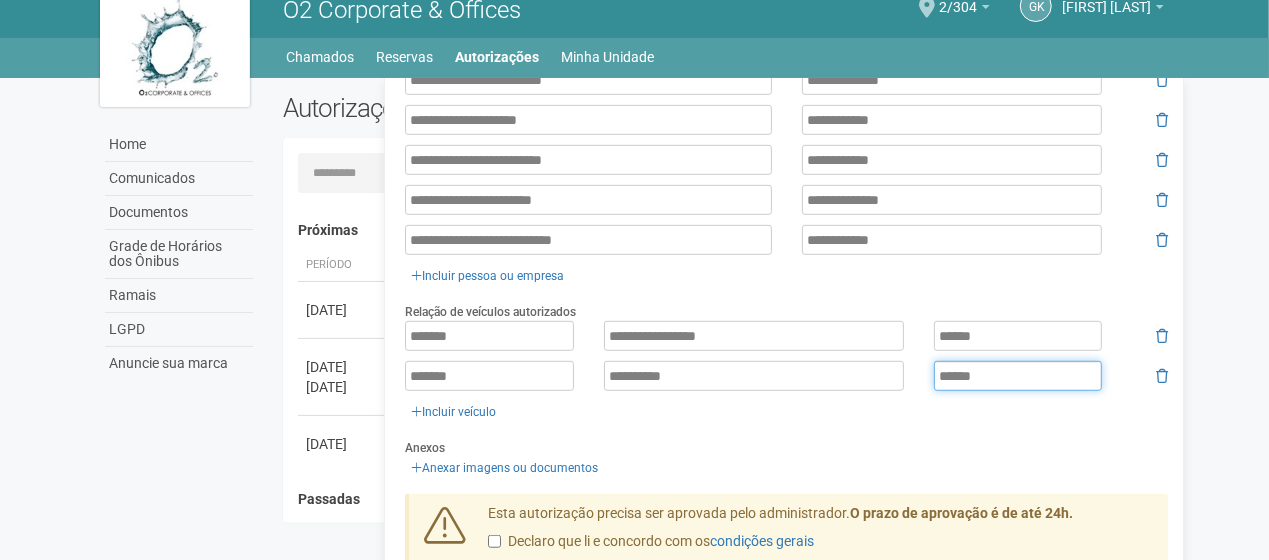 type on "******" 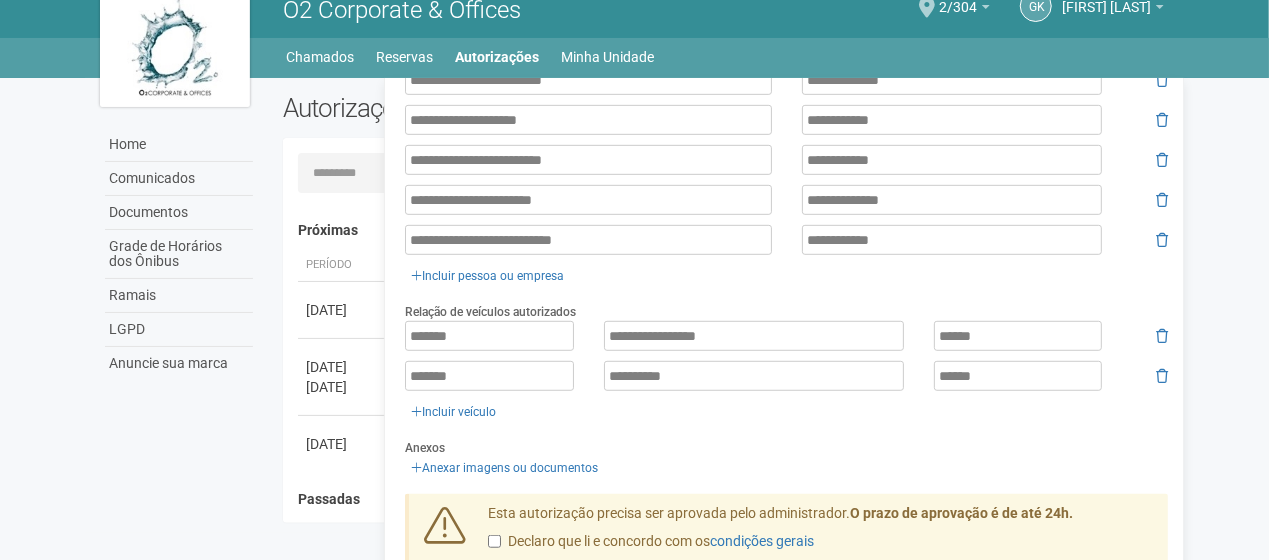 click on "**********" at bounding box center [786, 100] 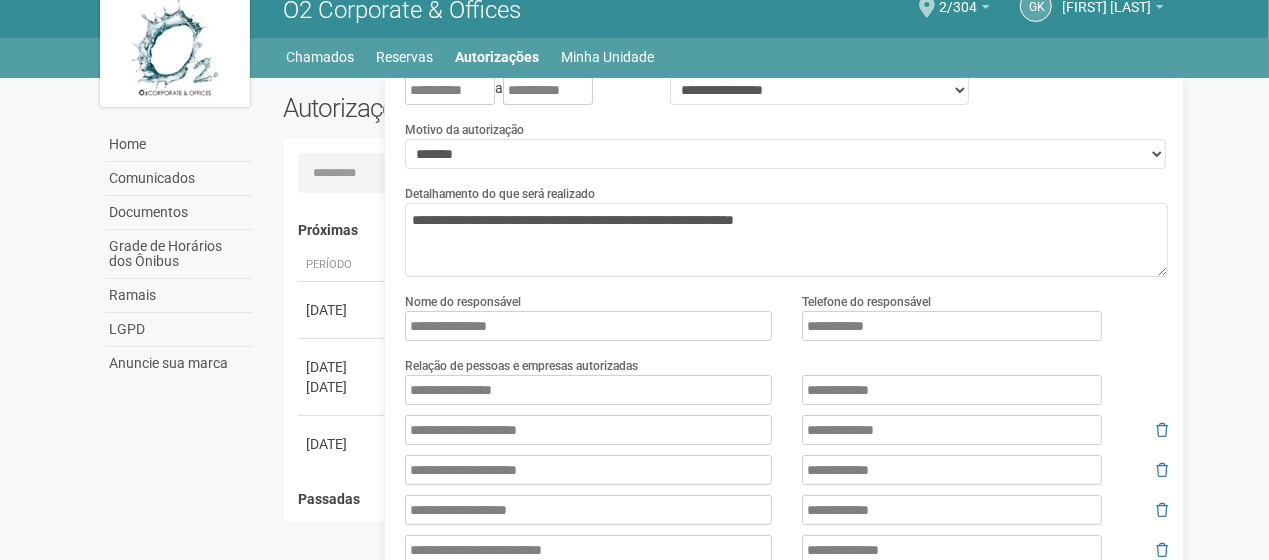 scroll, scrollTop: 0, scrollLeft: 0, axis: both 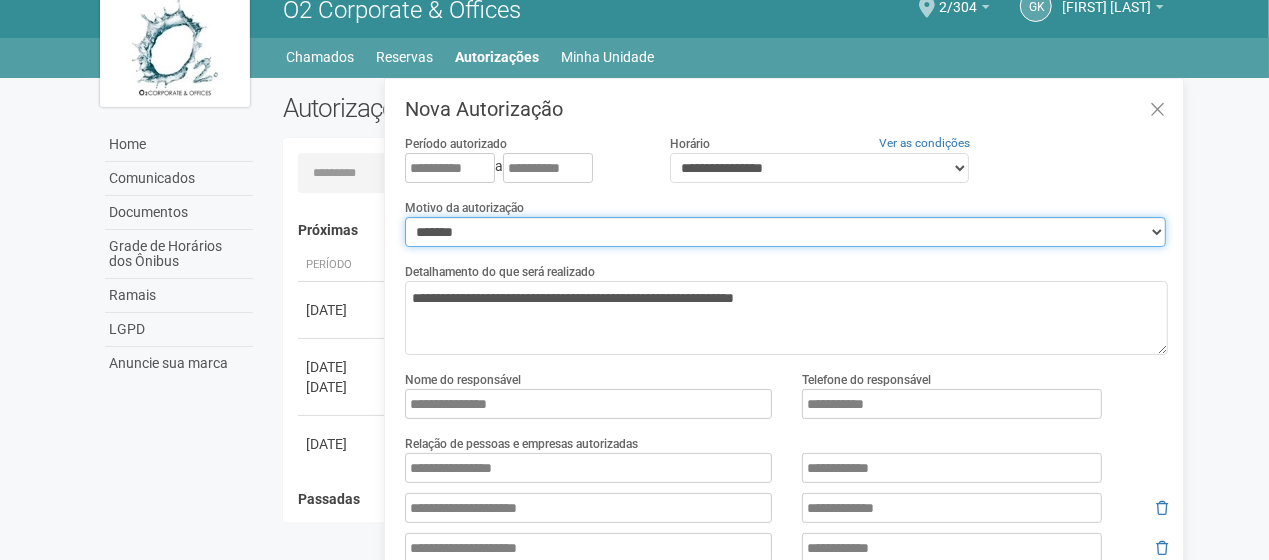 click on "**********" at bounding box center [785, 232] 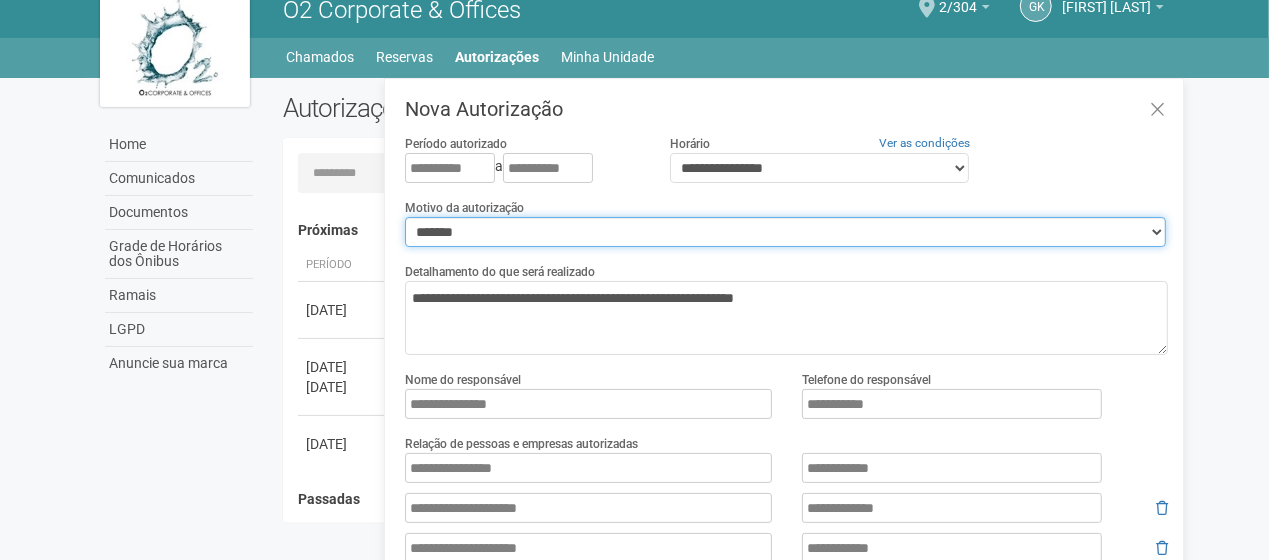 select on "******" 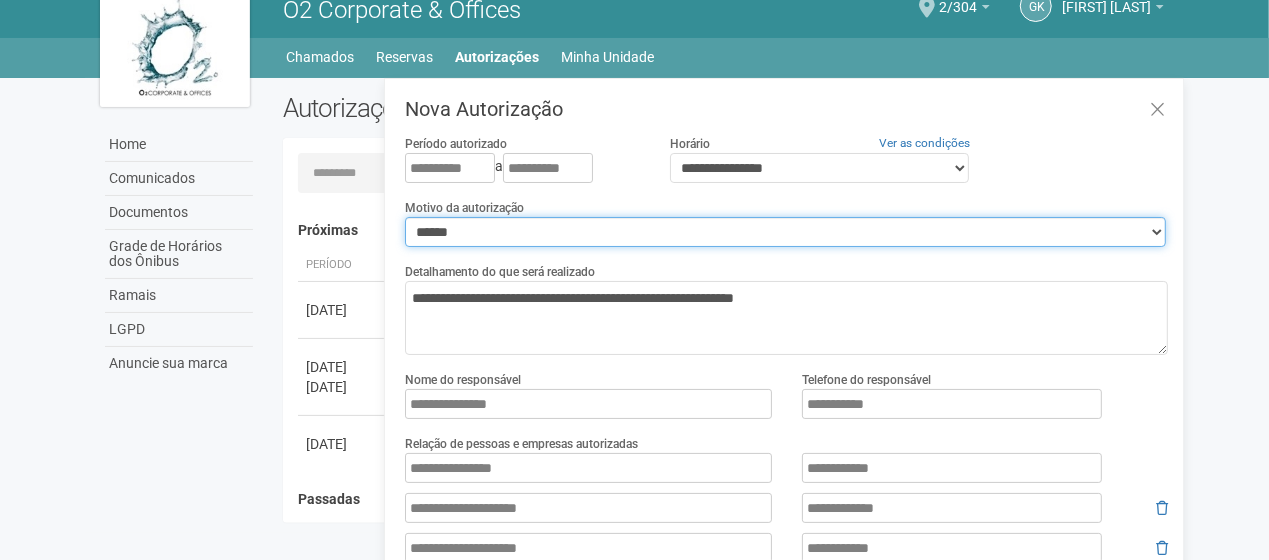 click on "**********" at bounding box center [785, 232] 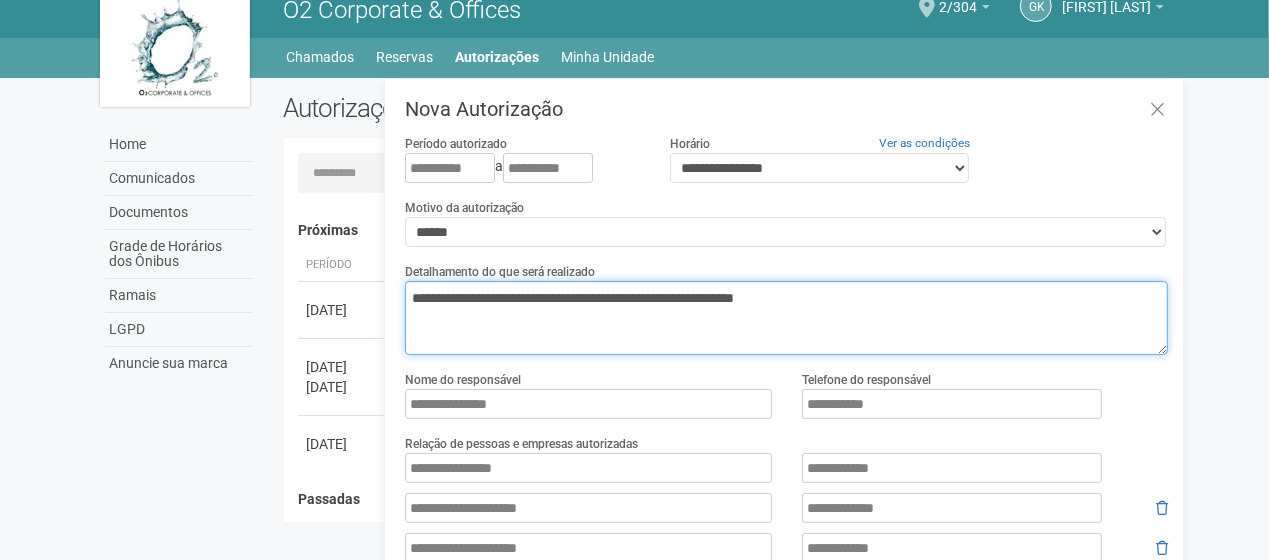click on "**********" at bounding box center (786, 318) 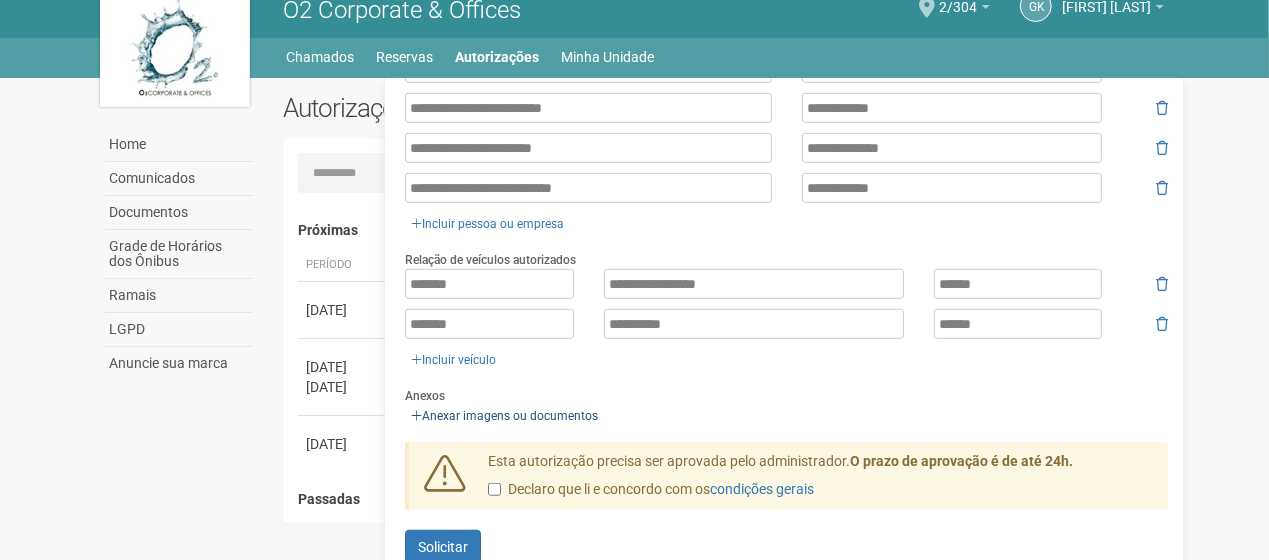 scroll, scrollTop: 628, scrollLeft: 0, axis: vertical 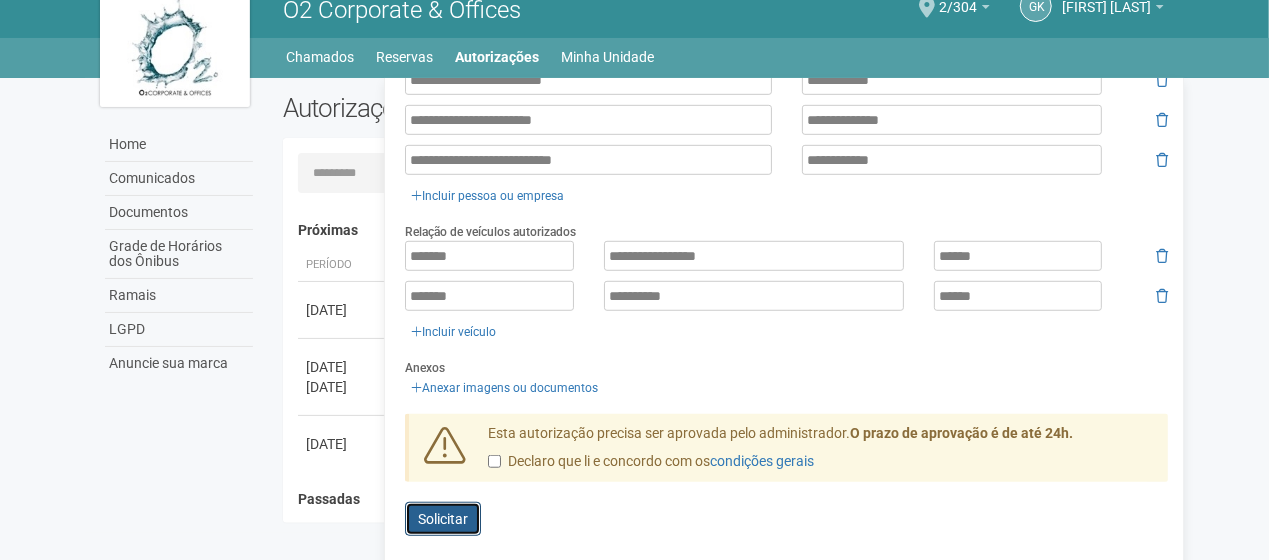 click on "Solicitar" at bounding box center (443, 519) 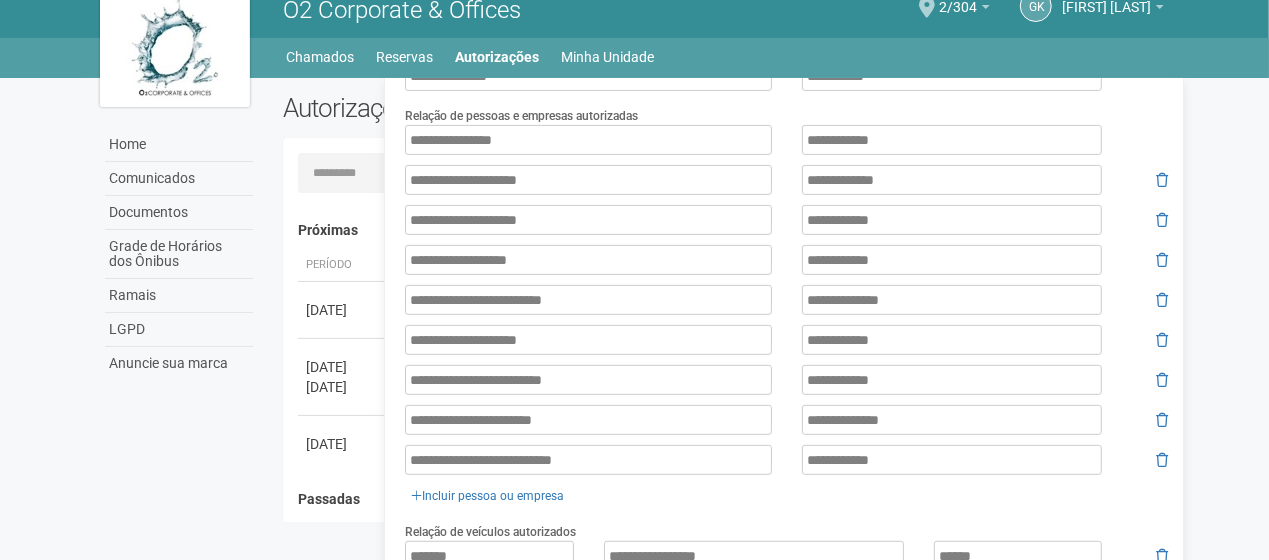 scroll, scrollTop: 0, scrollLeft: 0, axis: both 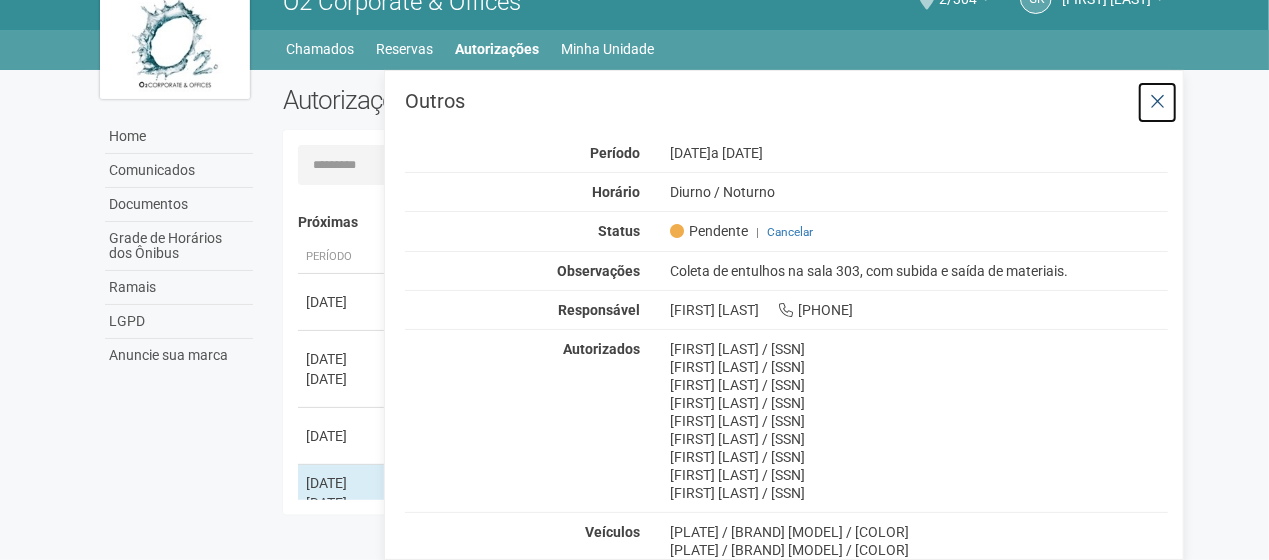 click at bounding box center [1157, 102] 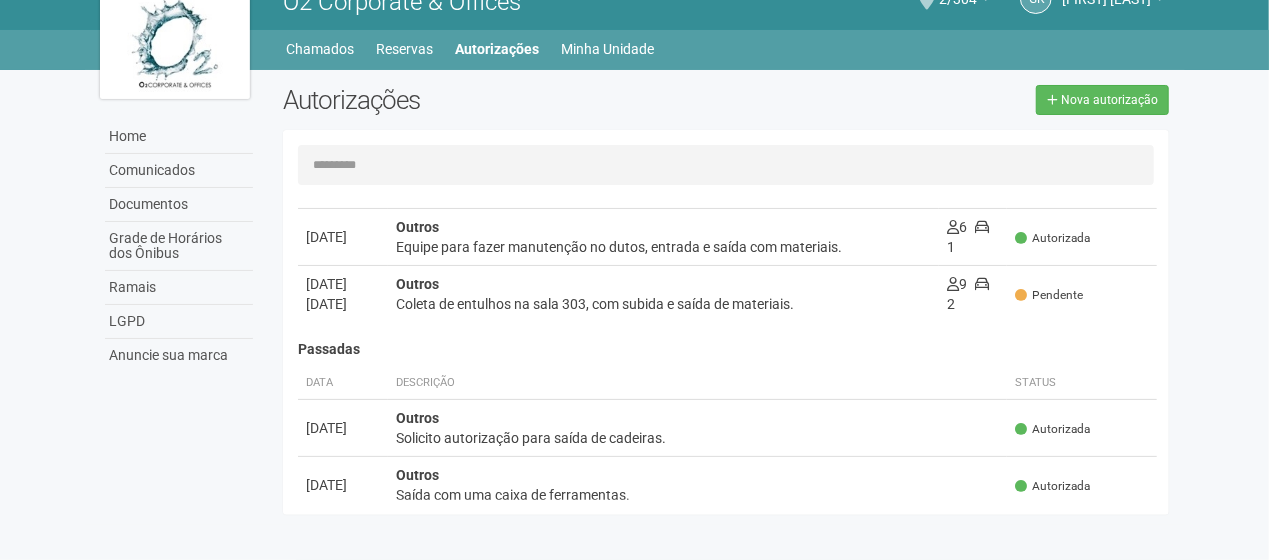 scroll, scrollTop: 200, scrollLeft: 0, axis: vertical 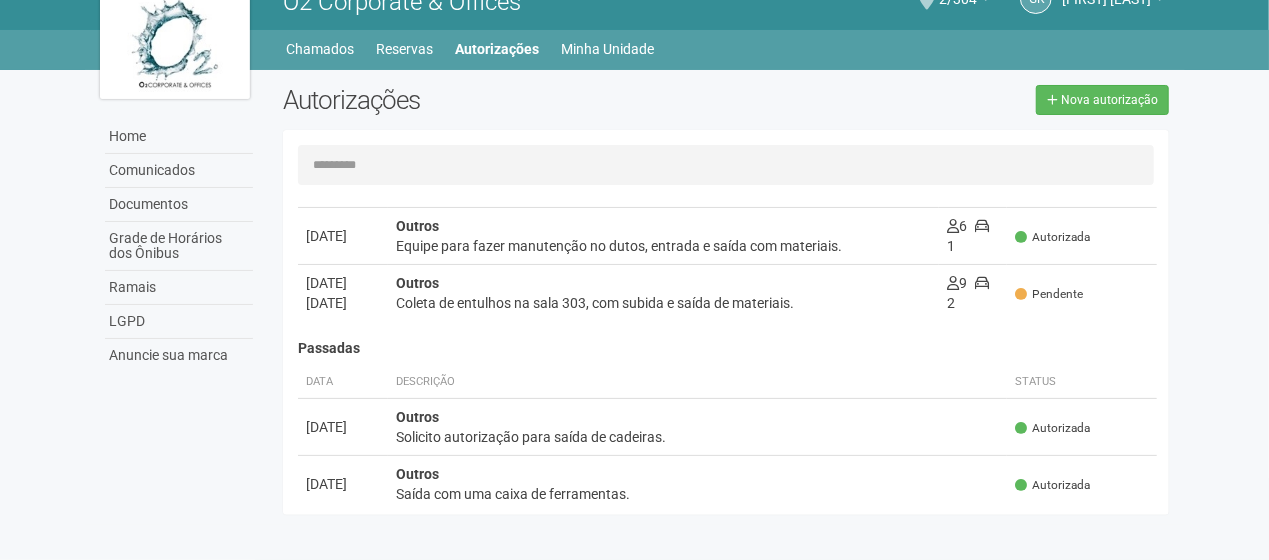 drag, startPoint x: 1015, startPoint y: 283, endPoint x: 1030, endPoint y: 294, distance: 18.601076 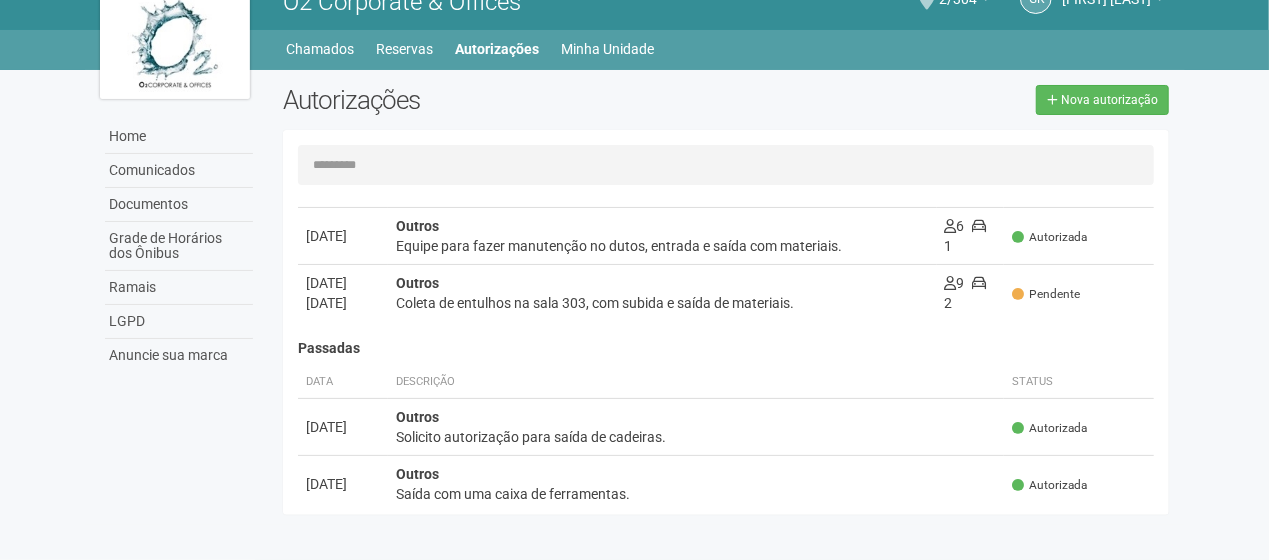 scroll, scrollTop: 0, scrollLeft: 0, axis: both 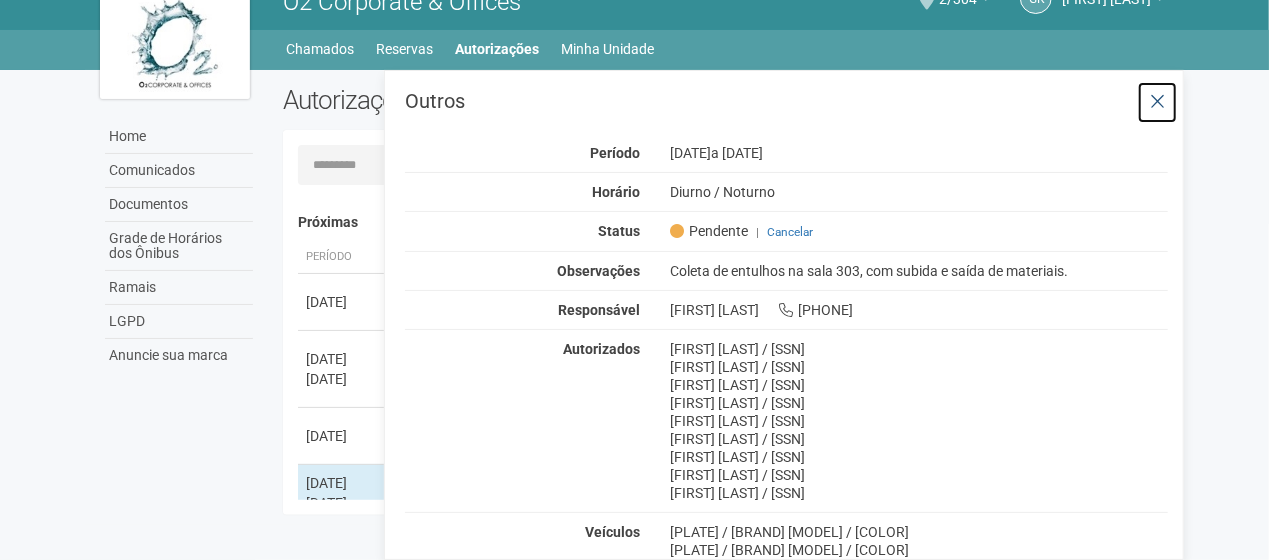 drag, startPoint x: 1154, startPoint y: 97, endPoint x: 1148, endPoint y: 155, distance: 58.30952 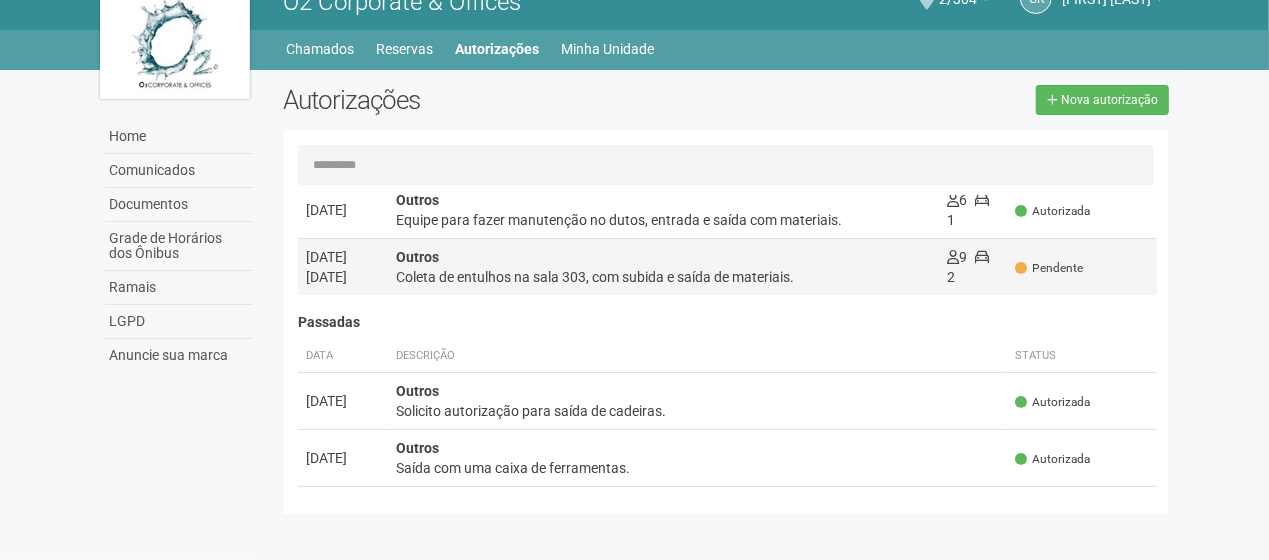 scroll, scrollTop: 200, scrollLeft: 0, axis: vertical 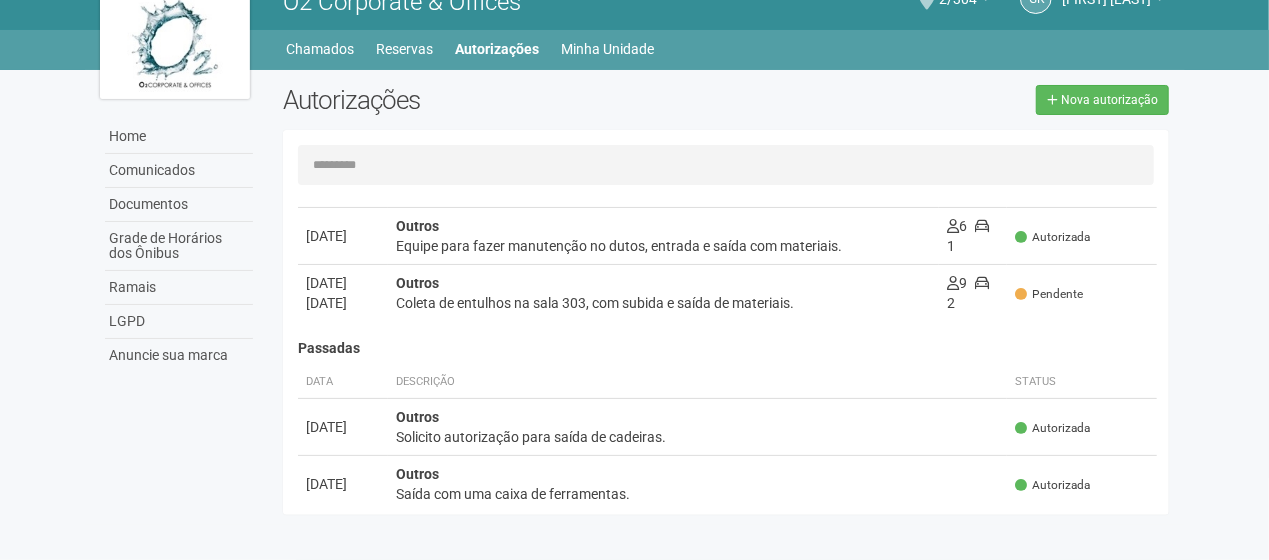 drag, startPoint x: 958, startPoint y: 296, endPoint x: 1076, endPoint y: 310, distance: 118.82761 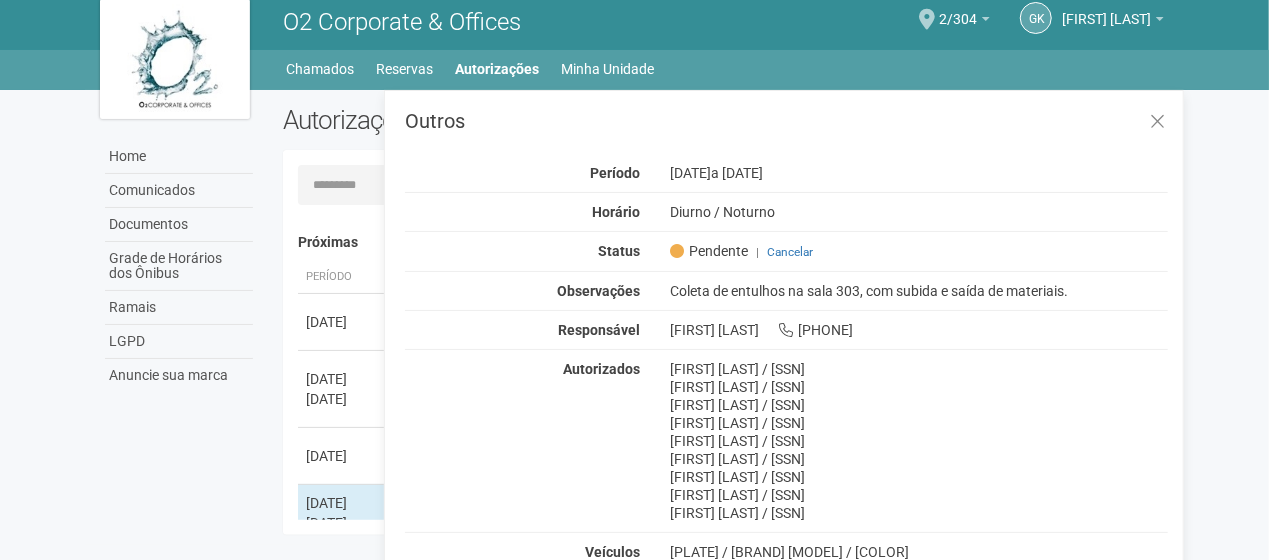 scroll, scrollTop: 0, scrollLeft: 0, axis: both 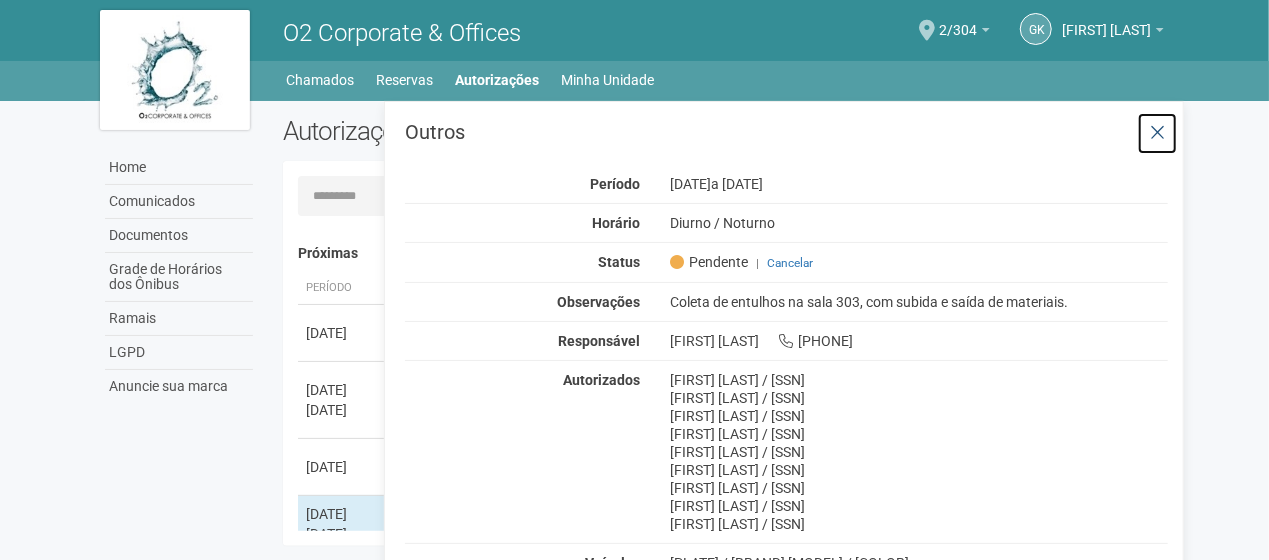 drag, startPoint x: 1159, startPoint y: 134, endPoint x: 1119, endPoint y: 124, distance: 41.231056 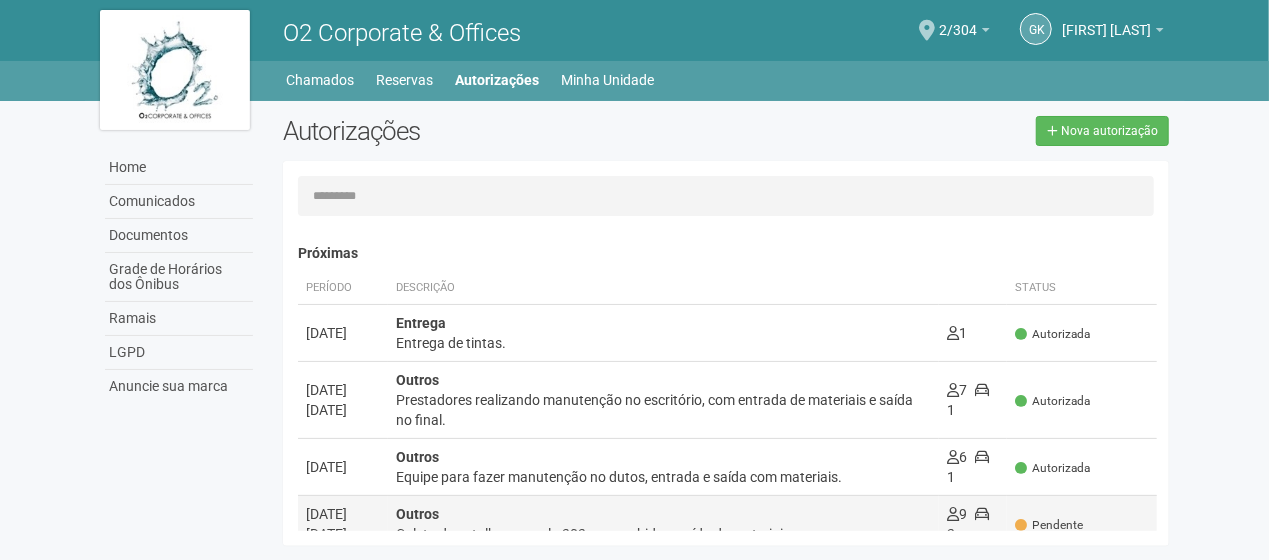 click at bounding box center [1021, 525] 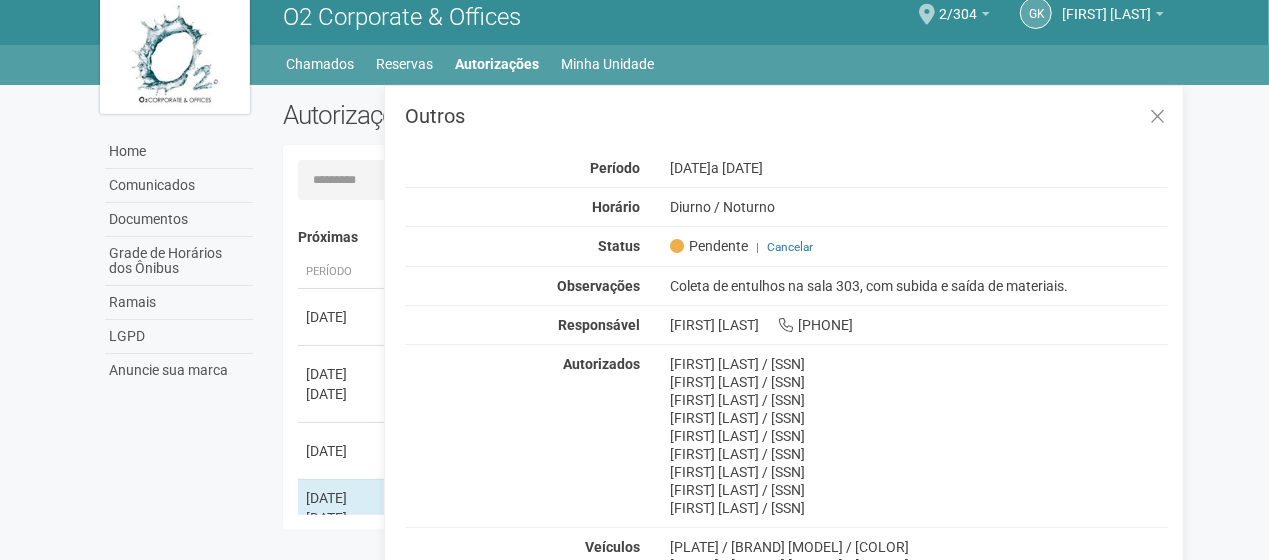 scroll, scrollTop: 31, scrollLeft: 0, axis: vertical 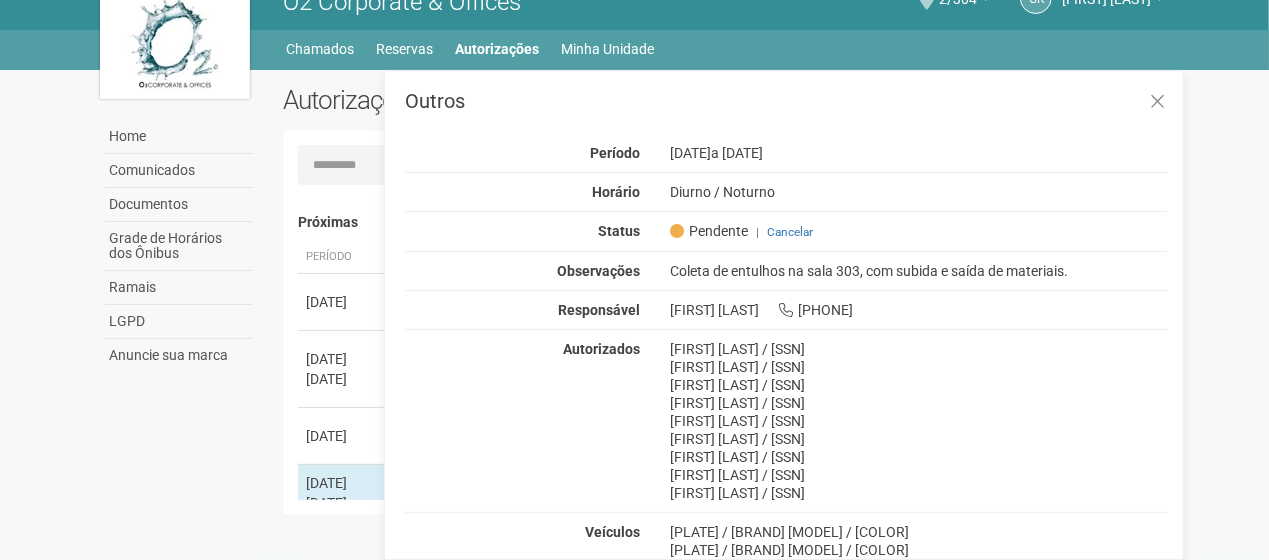 click at bounding box center [677, 231] 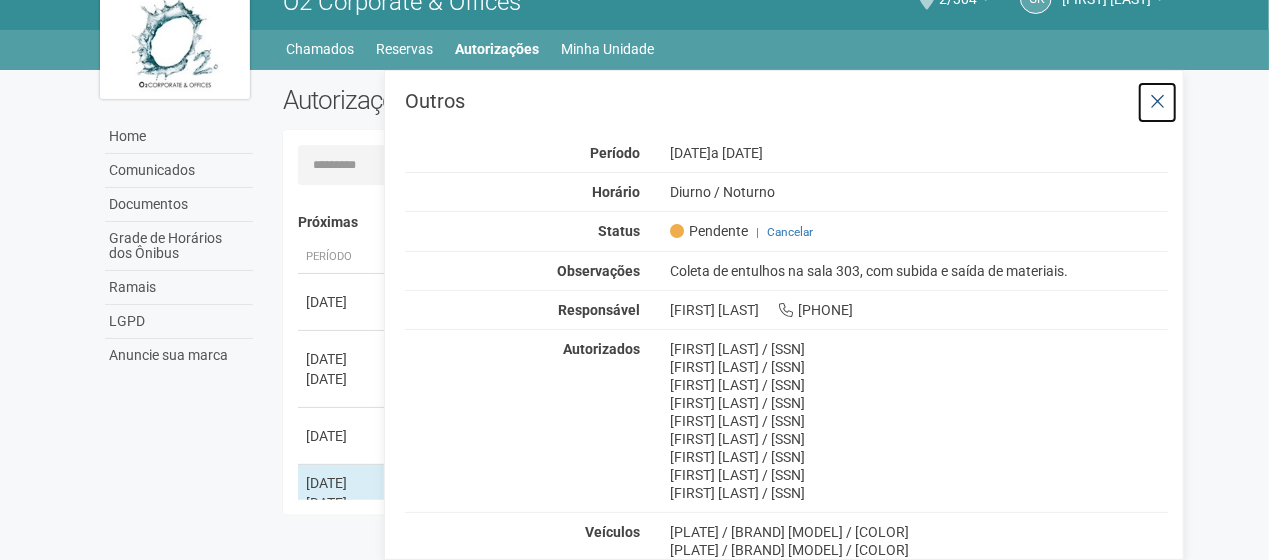 click at bounding box center [1157, 102] 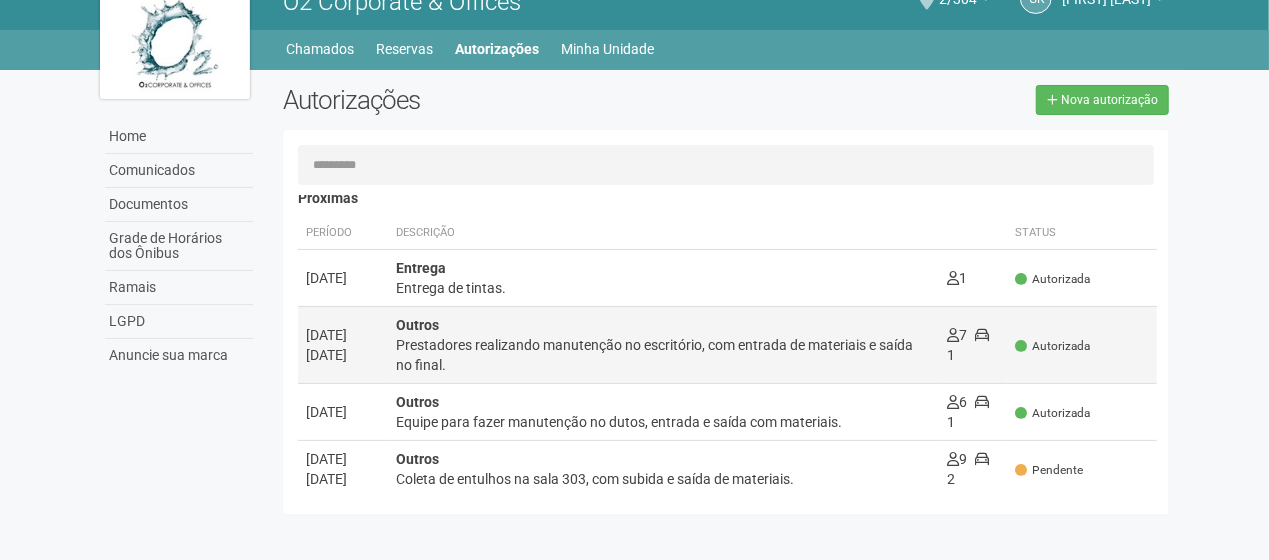 scroll, scrollTop: 0, scrollLeft: 0, axis: both 